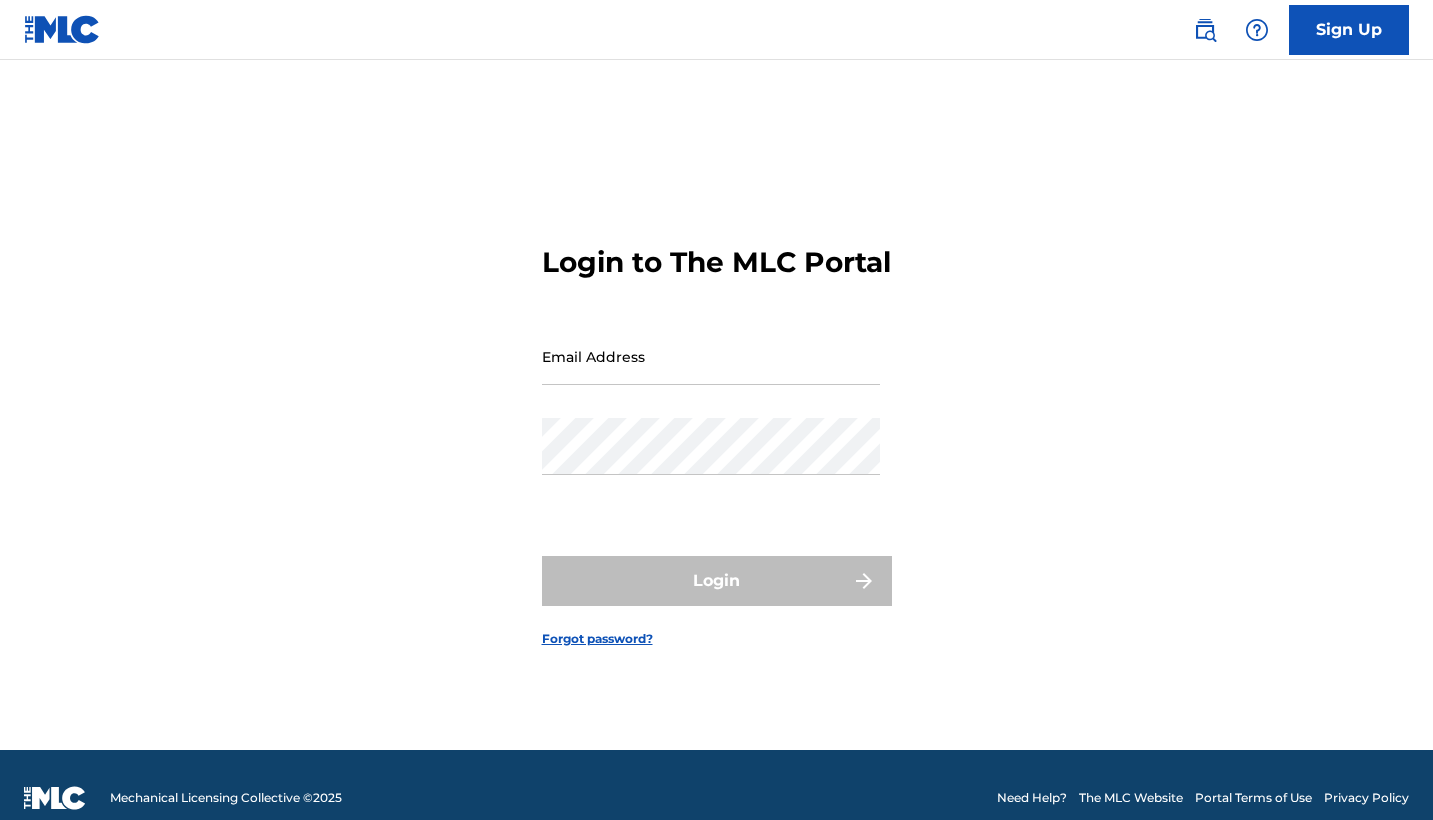 scroll, scrollTop: 0, scrollLeft: 0, axis: both 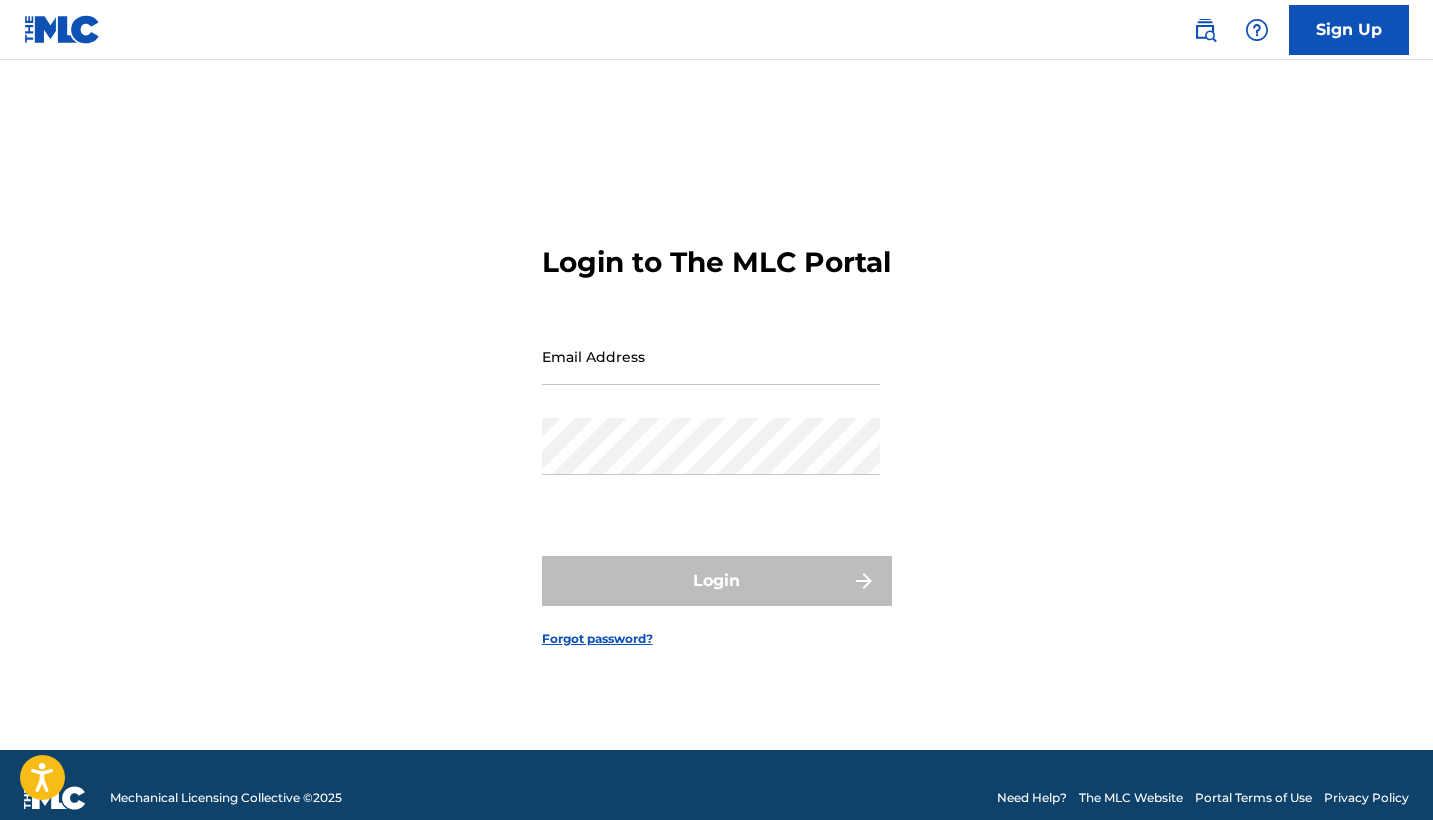 click on "Email Address" at bounding box center (711, 356) 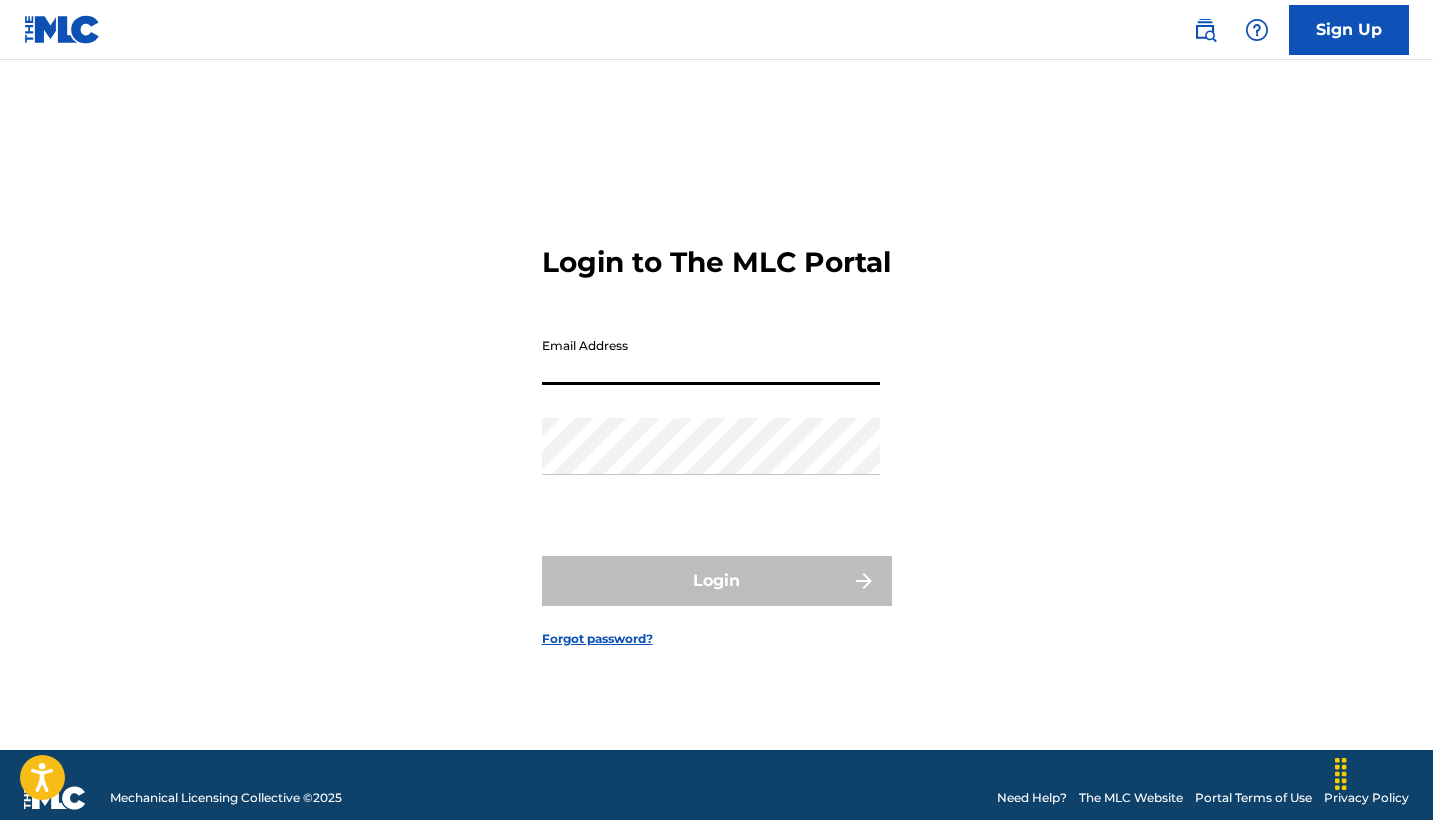 paste on "[FIRST]@[EMAIL]" 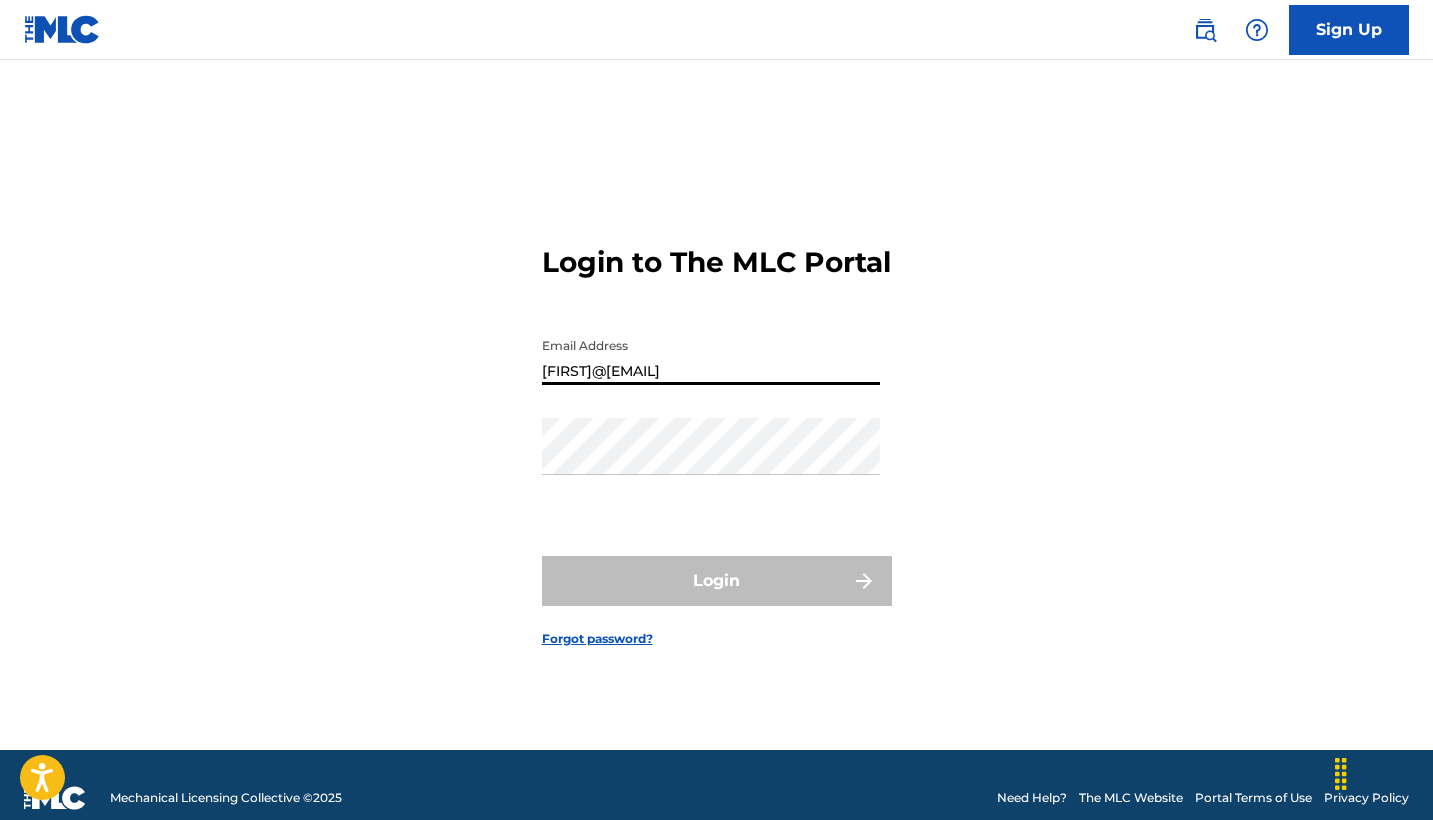 type on "[FIRST]@[EMAIL]" 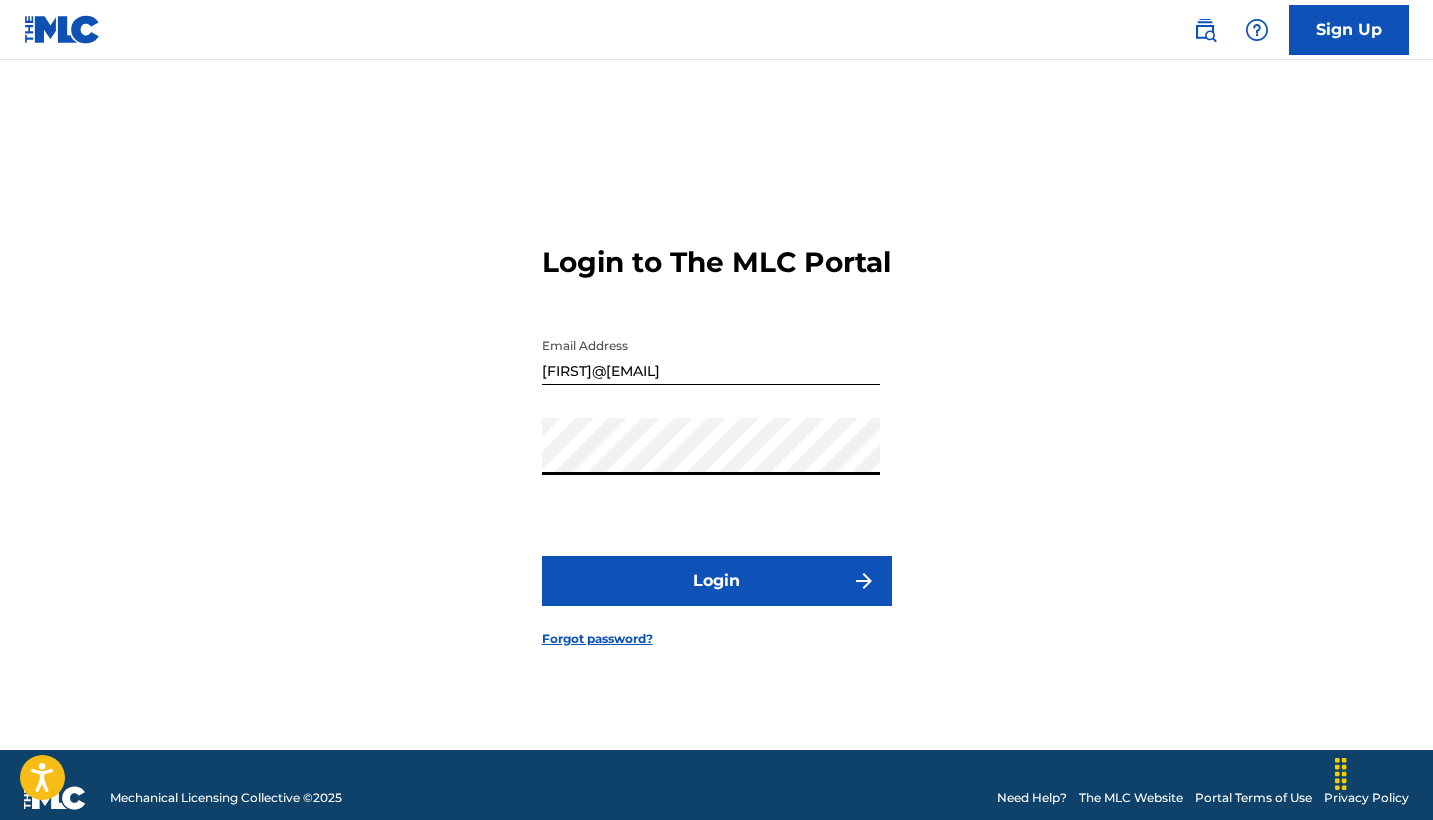 click on "Login" at bounding box center [717, 581] 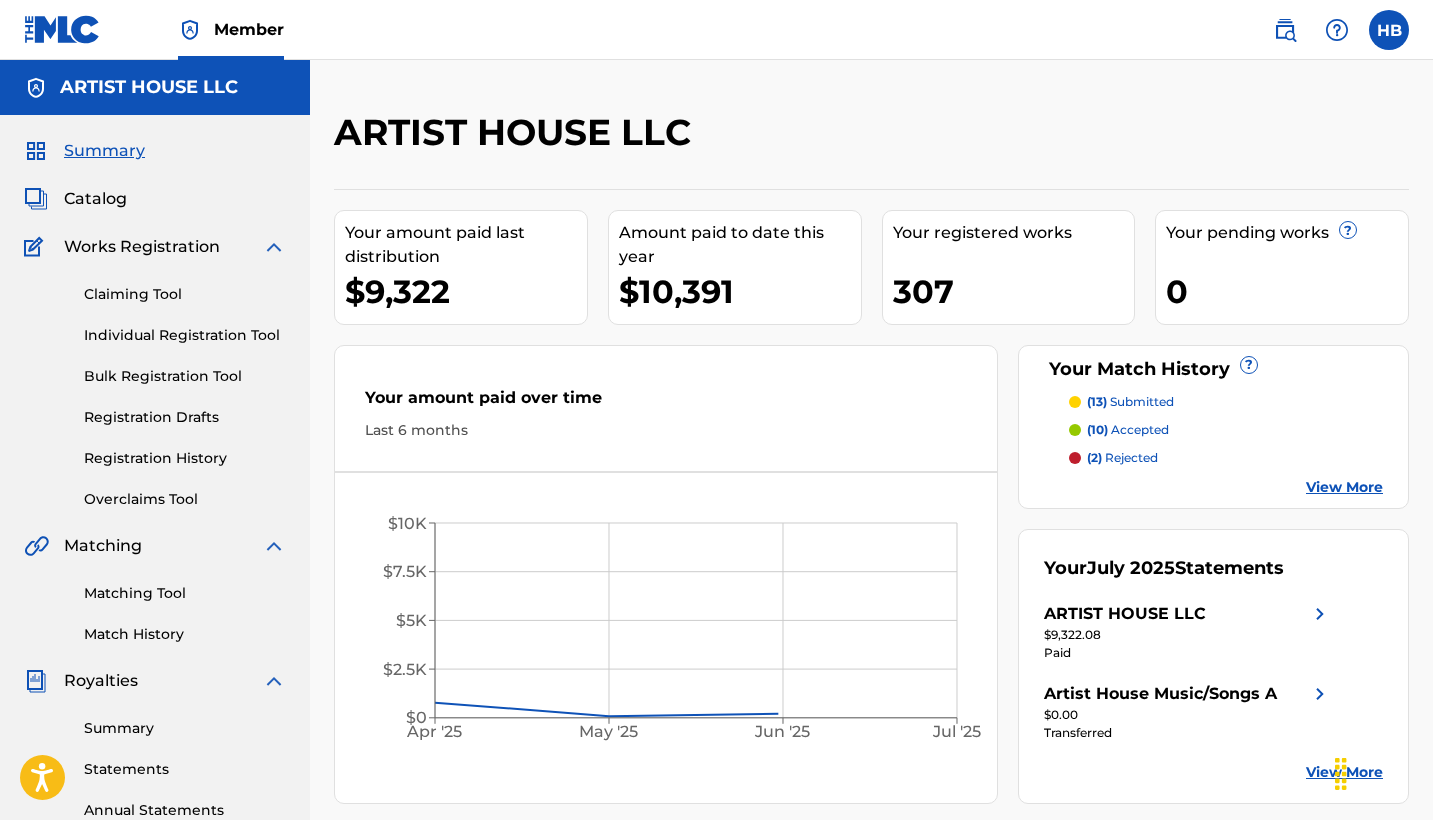 scroll, scrollTop: 0, scrollLeft: 0, axis: both 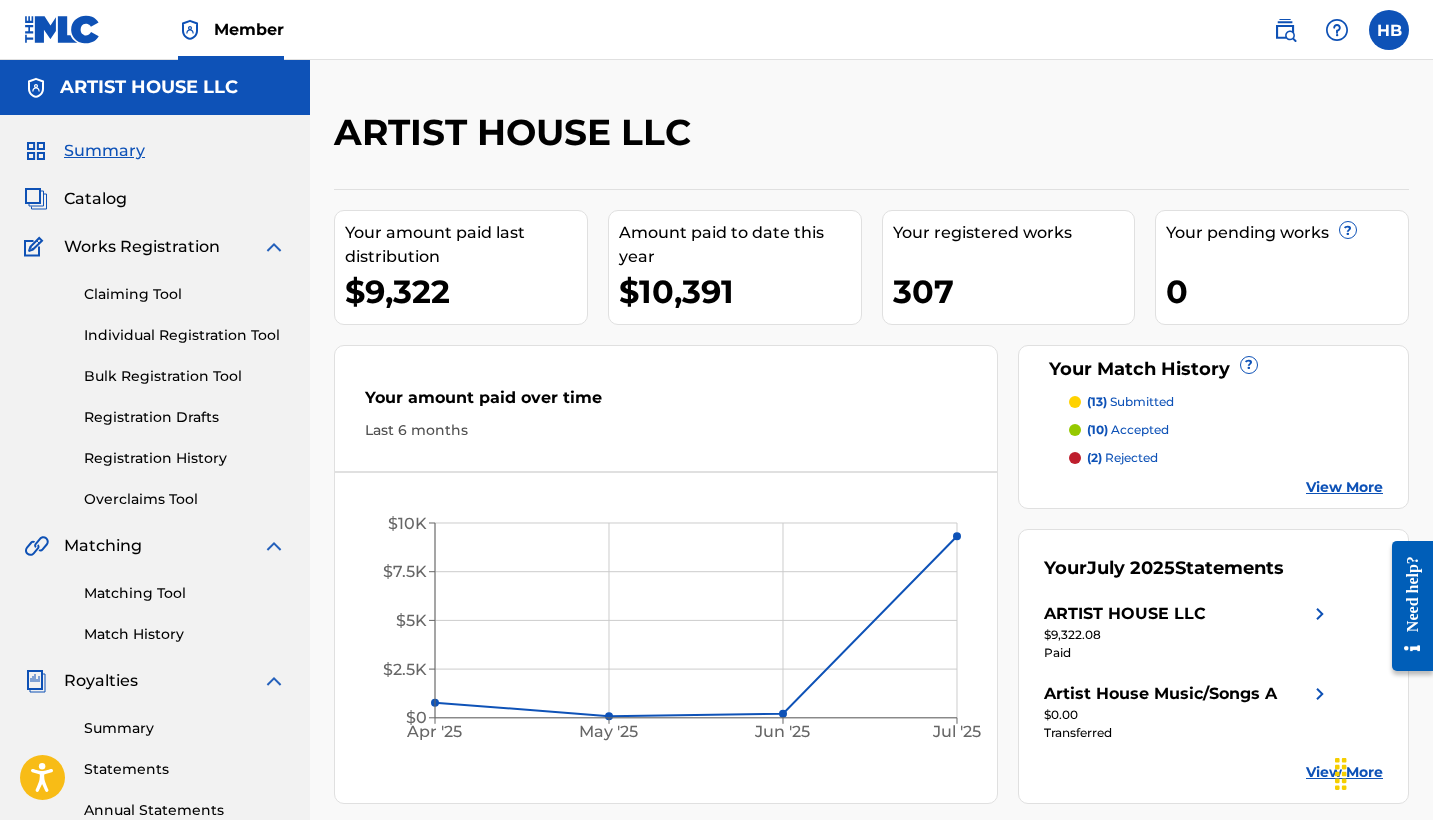 click on "307" at bounding box center [1014, 291] 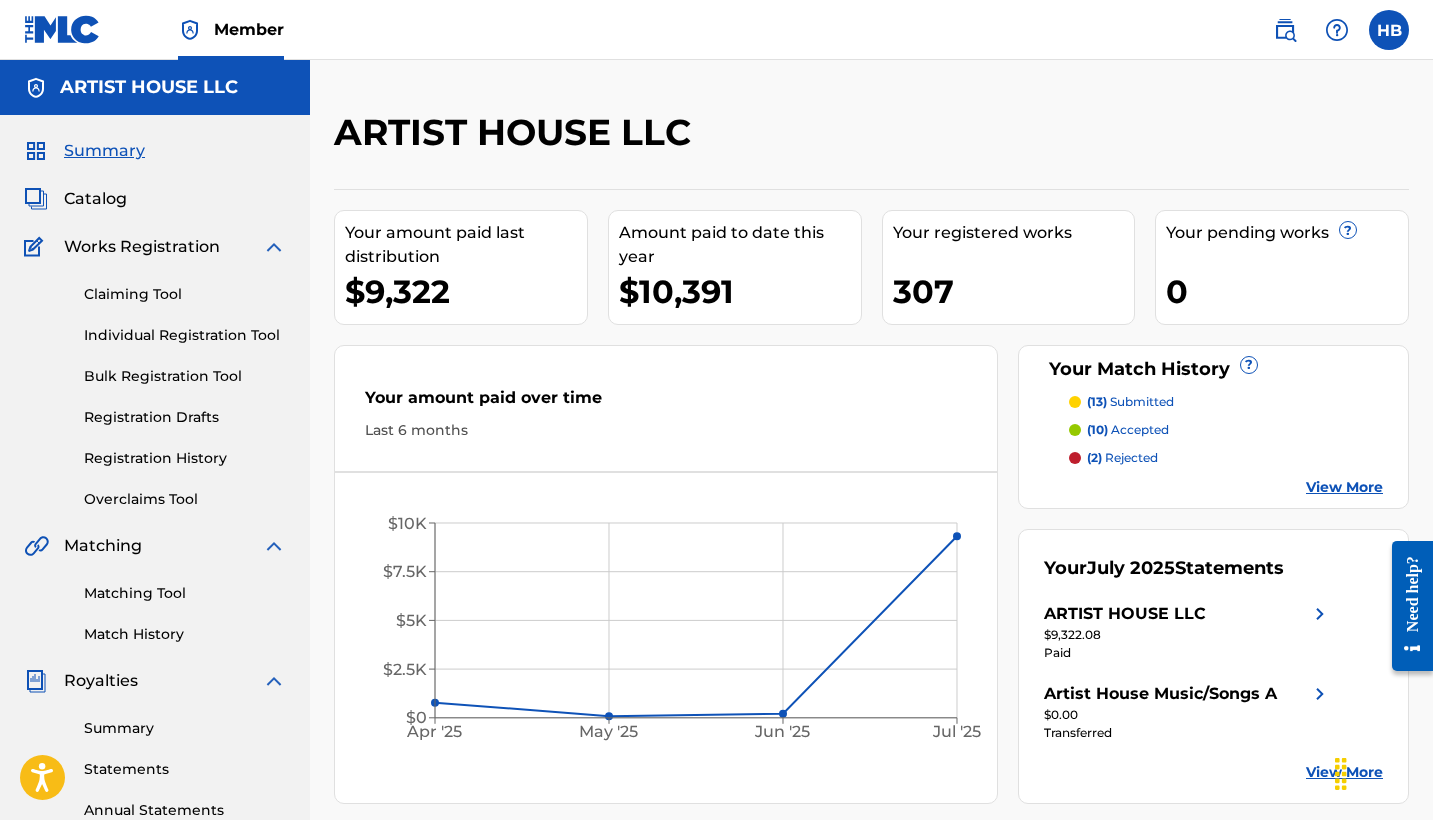 scroll, scrollTop: 0, scrollLeft: 0, axis: both 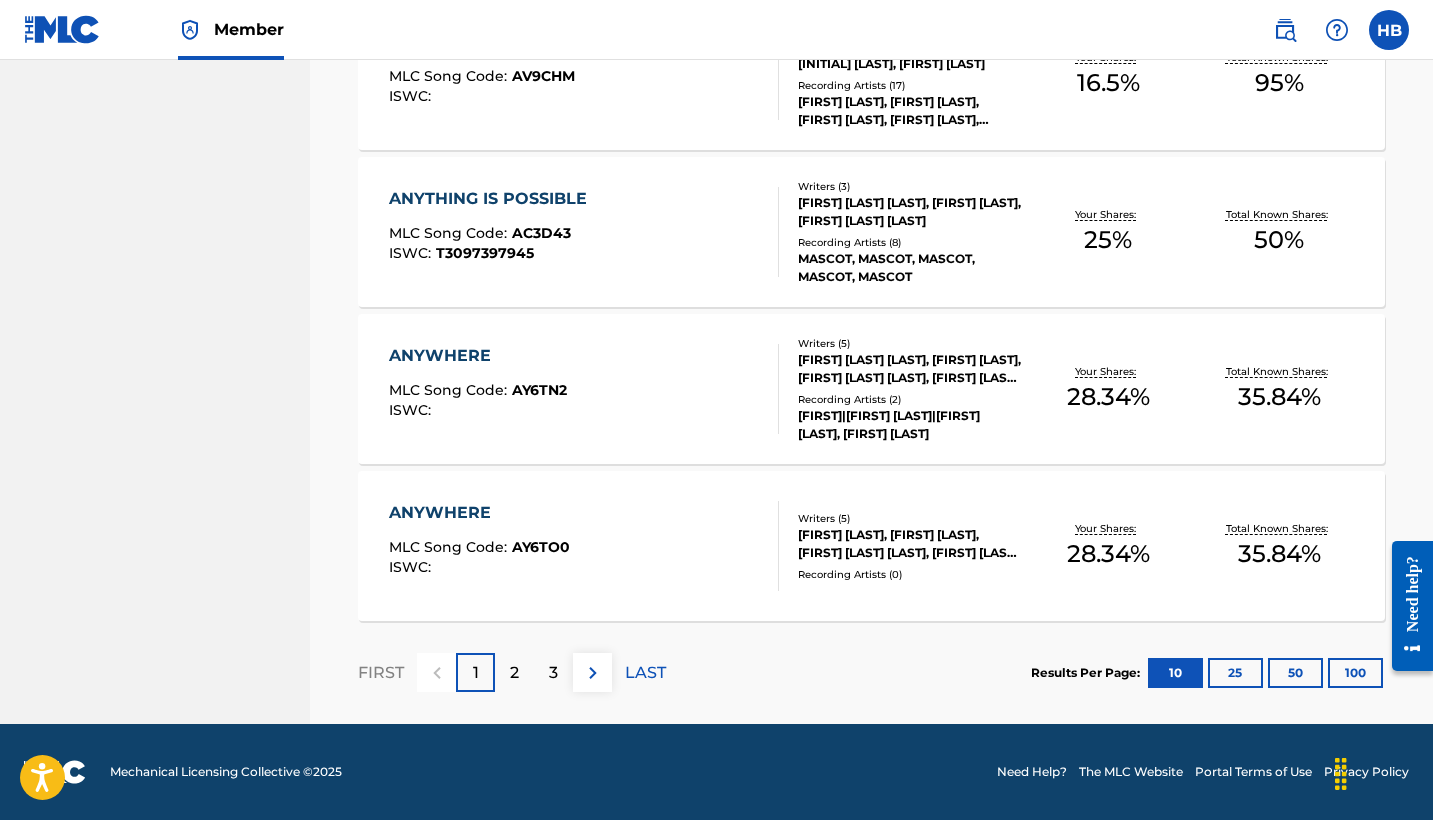 click on "2" at bounding box center (514, 673) 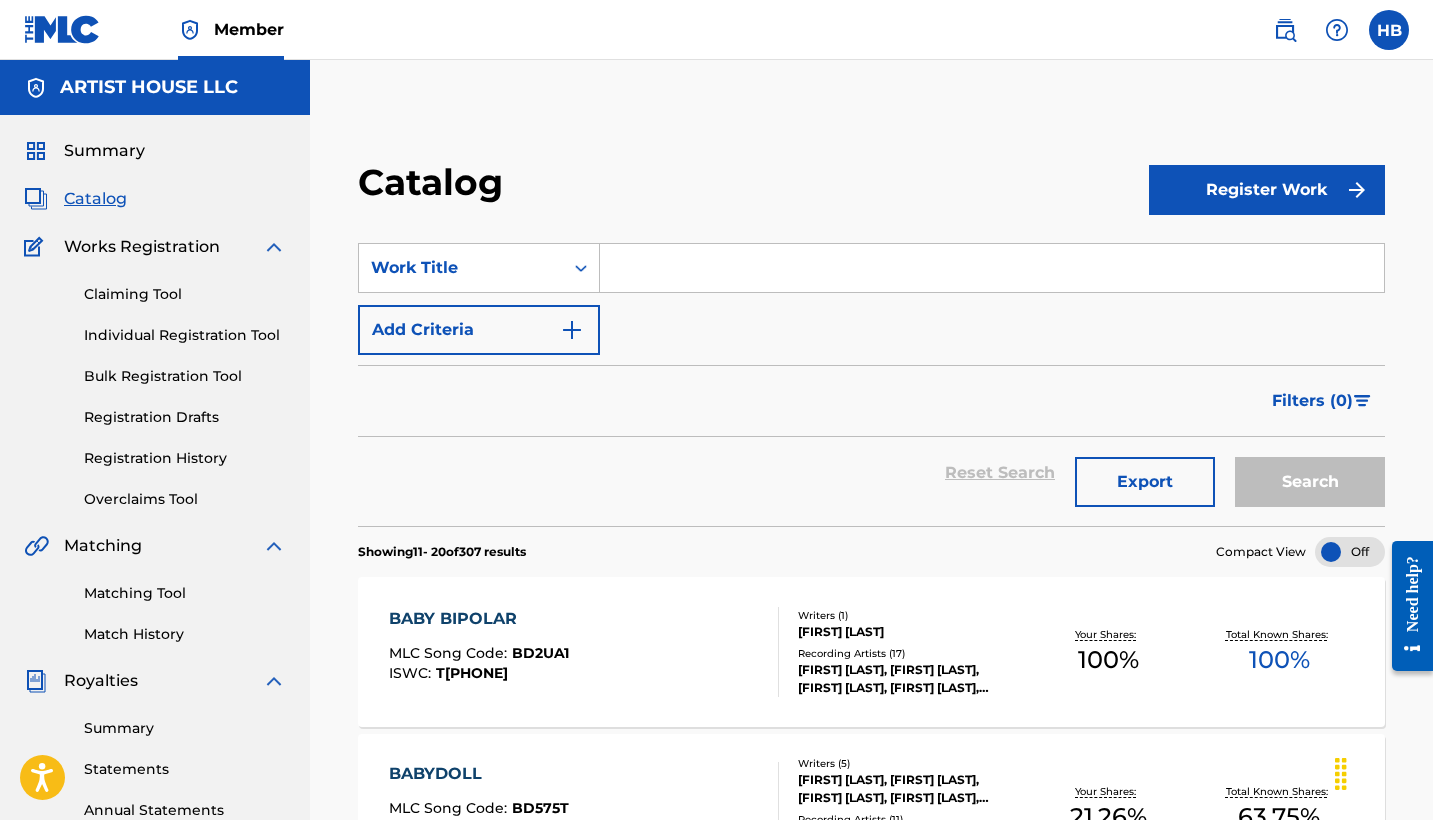 scroll, scrollTop: 0, scrollLeft: 0, axis: both 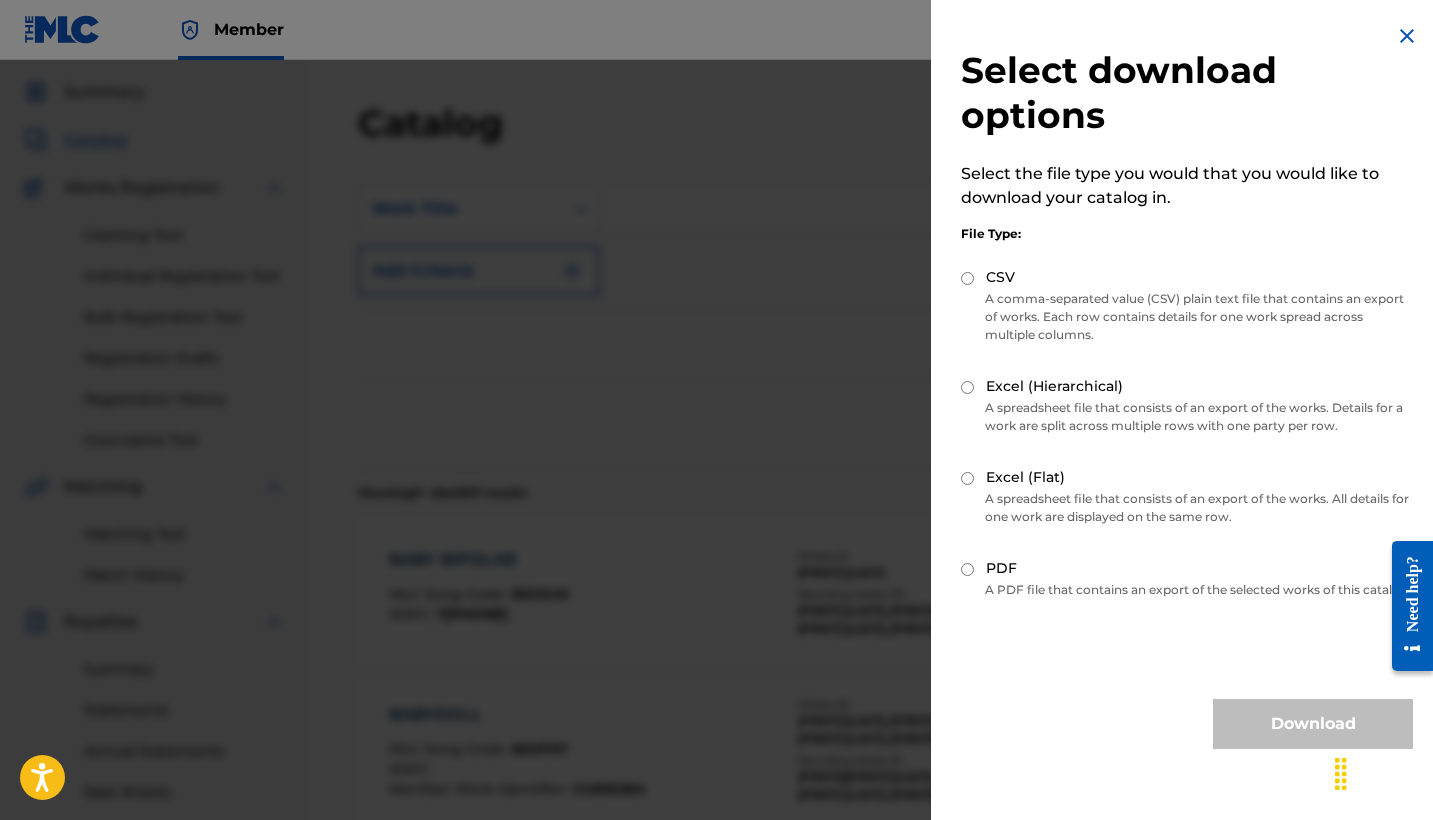 click on "Excel (Hierarchical)" at bounding box center [967, 387] 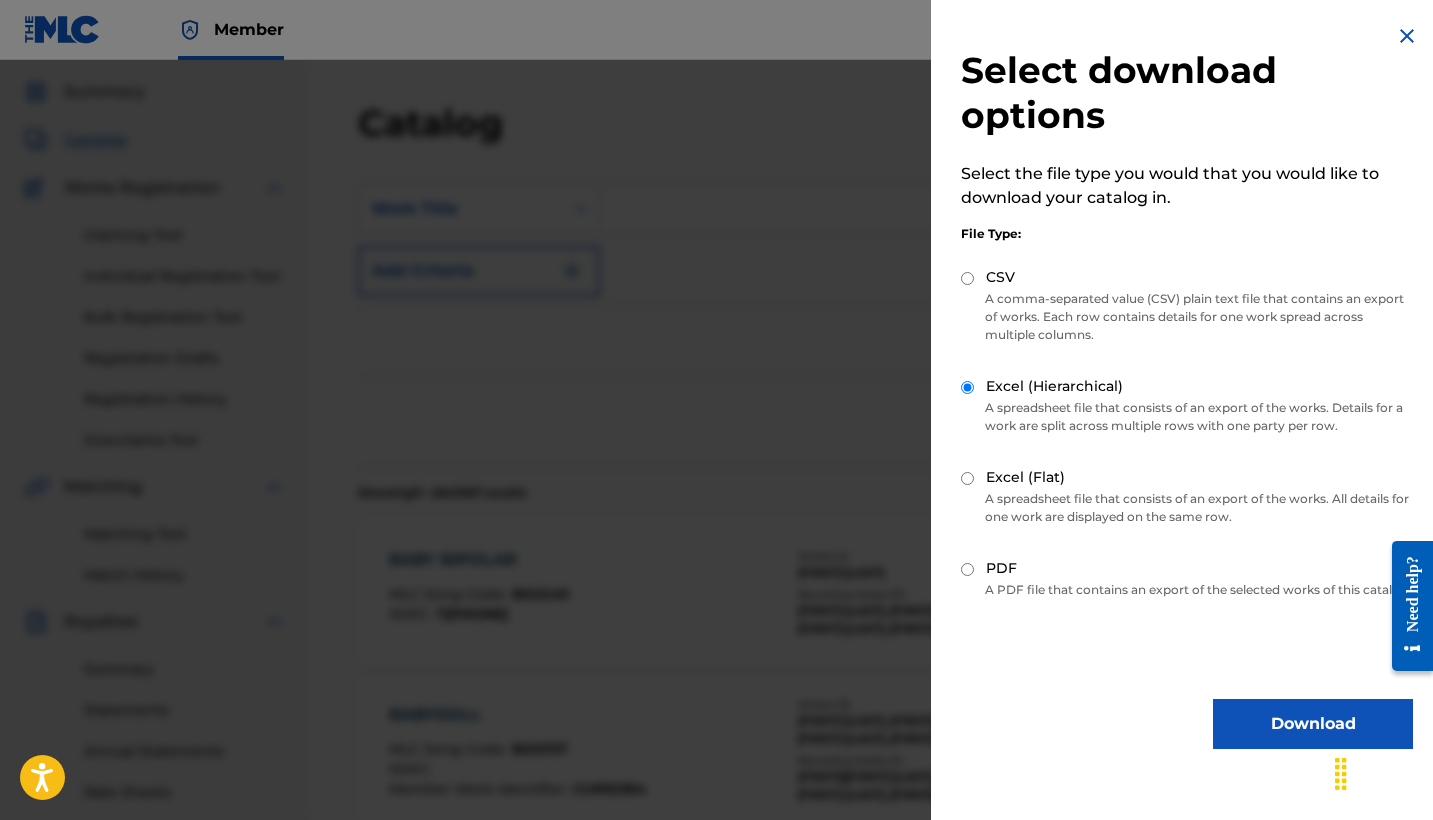 click on "Download" at bounding box center (1313, 724) 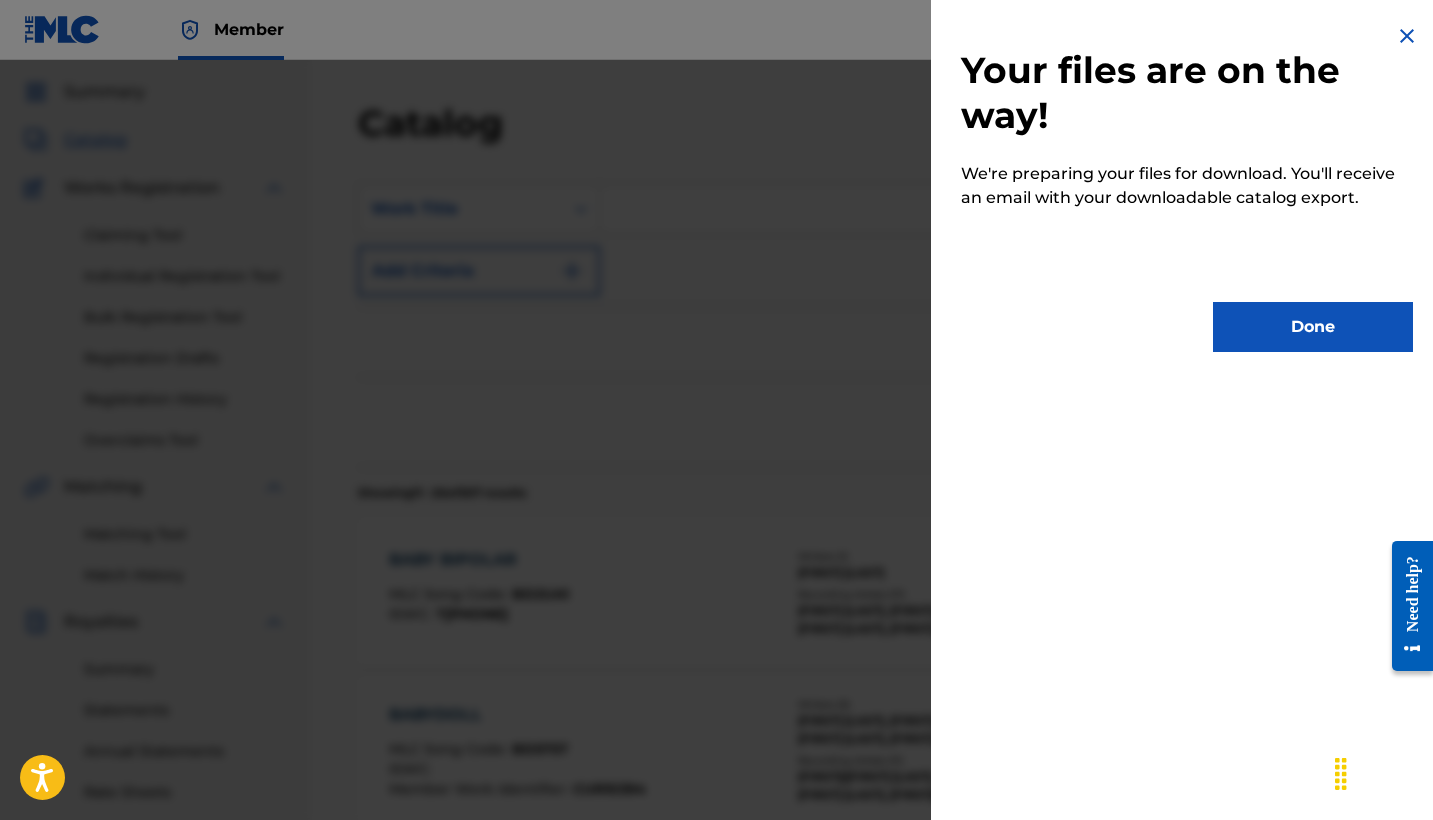 click on "Done" at bounding box center (1313, 327) 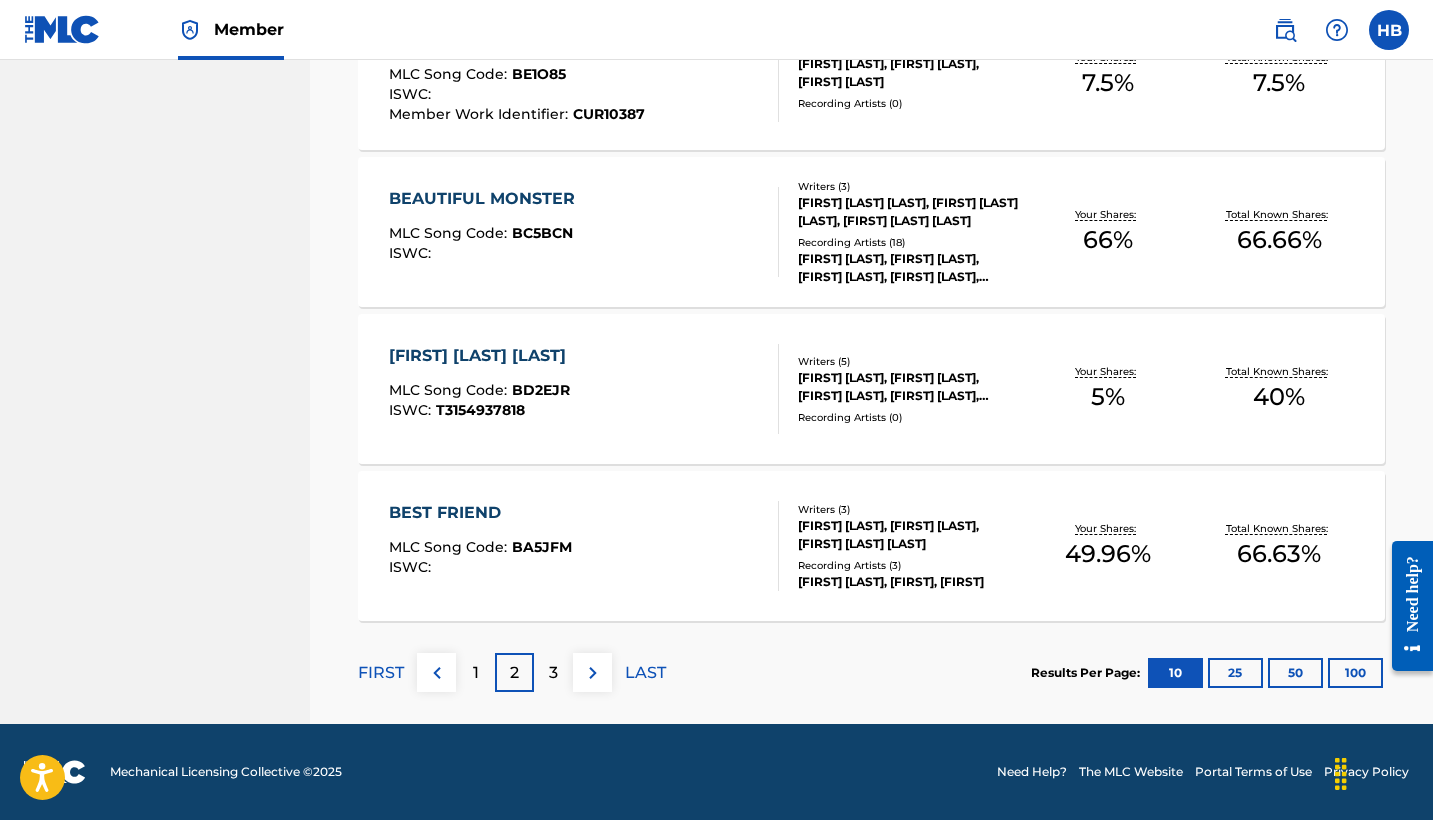 scroll, scrollTop: 1519, scrollLeft: 0, axis: vertical 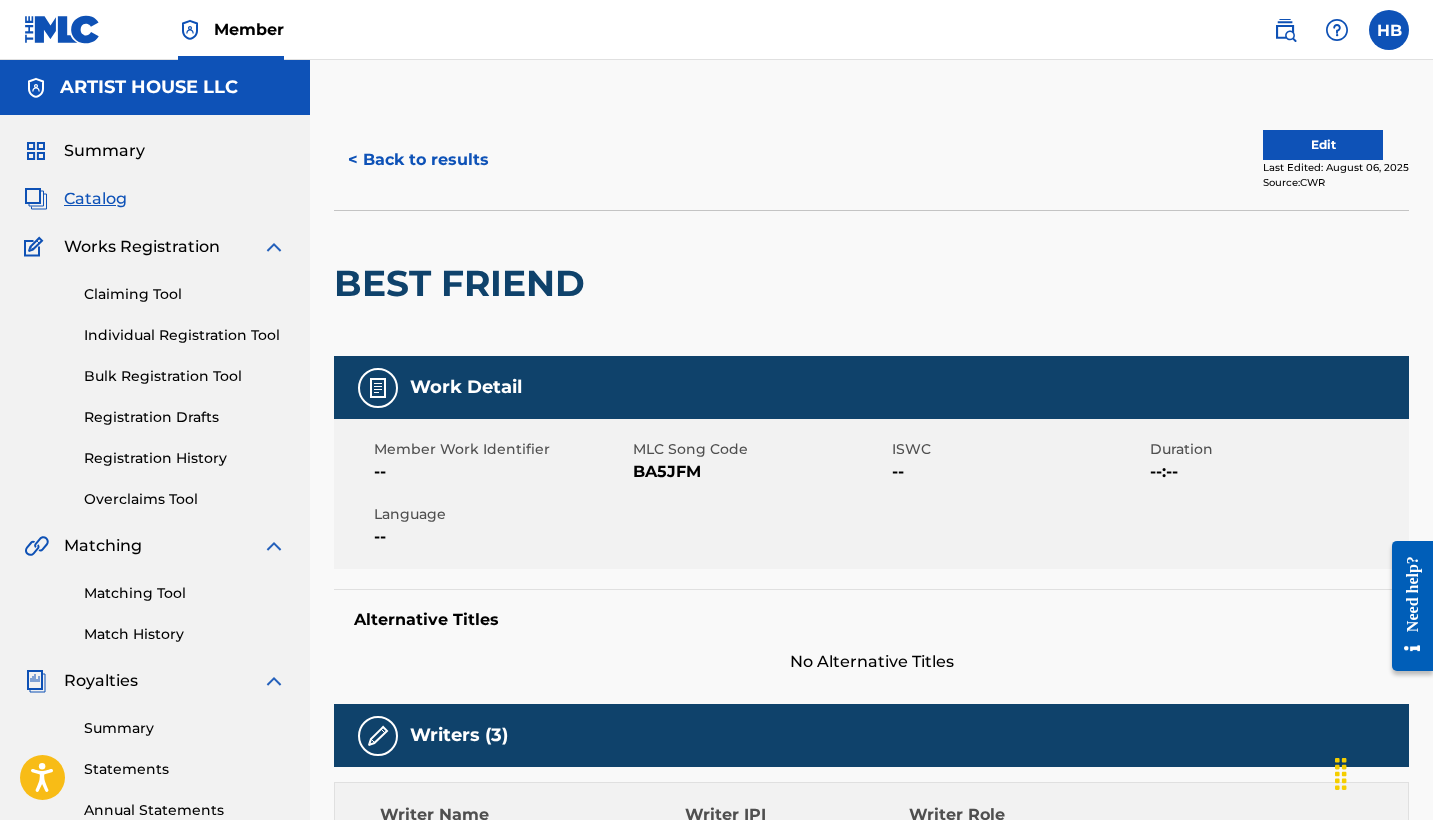 click on "< Back to results" at bounding box center [418, 160] 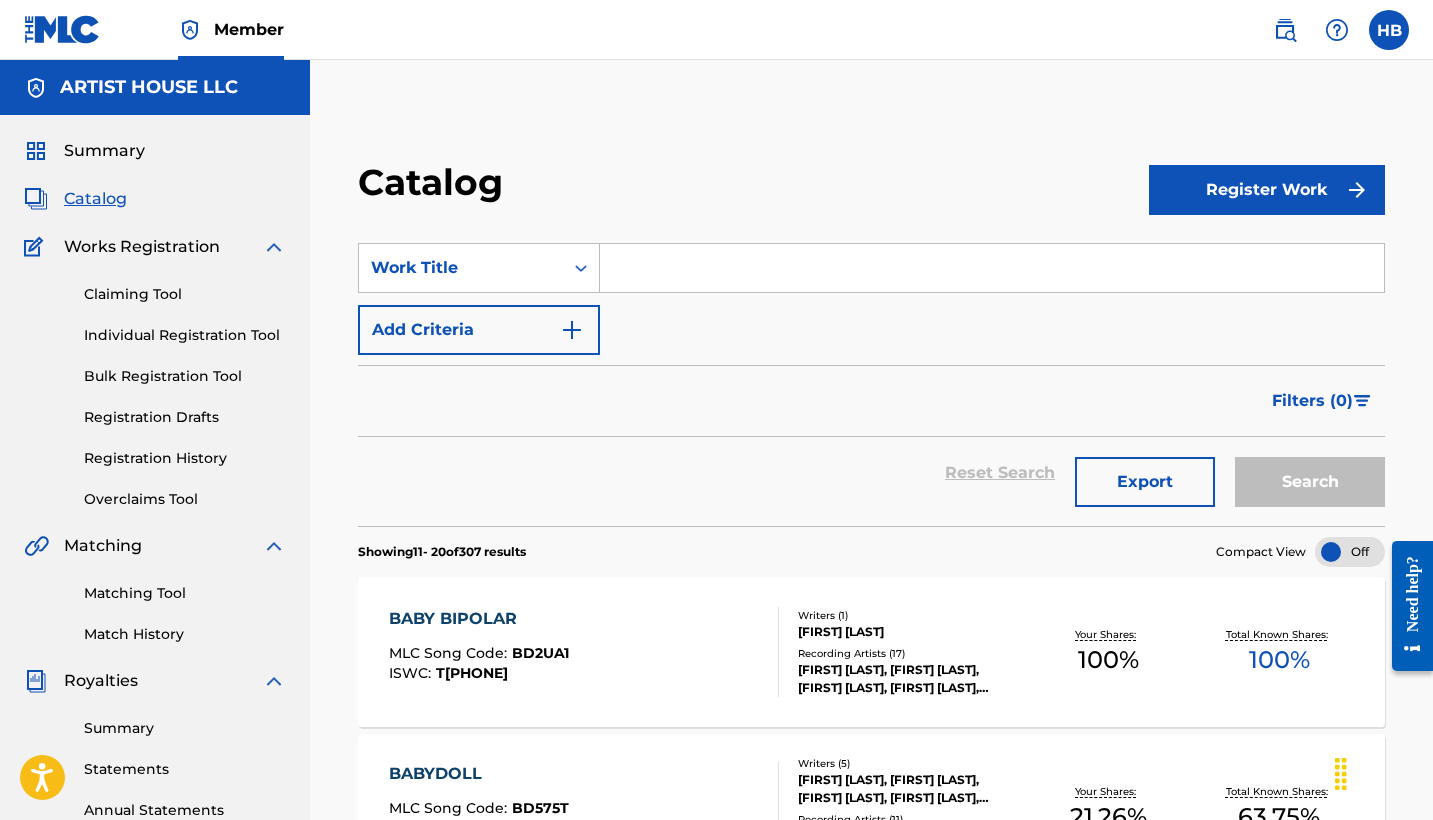 scroll, scrollTop: 0, scrollLeft: 0, axis: both 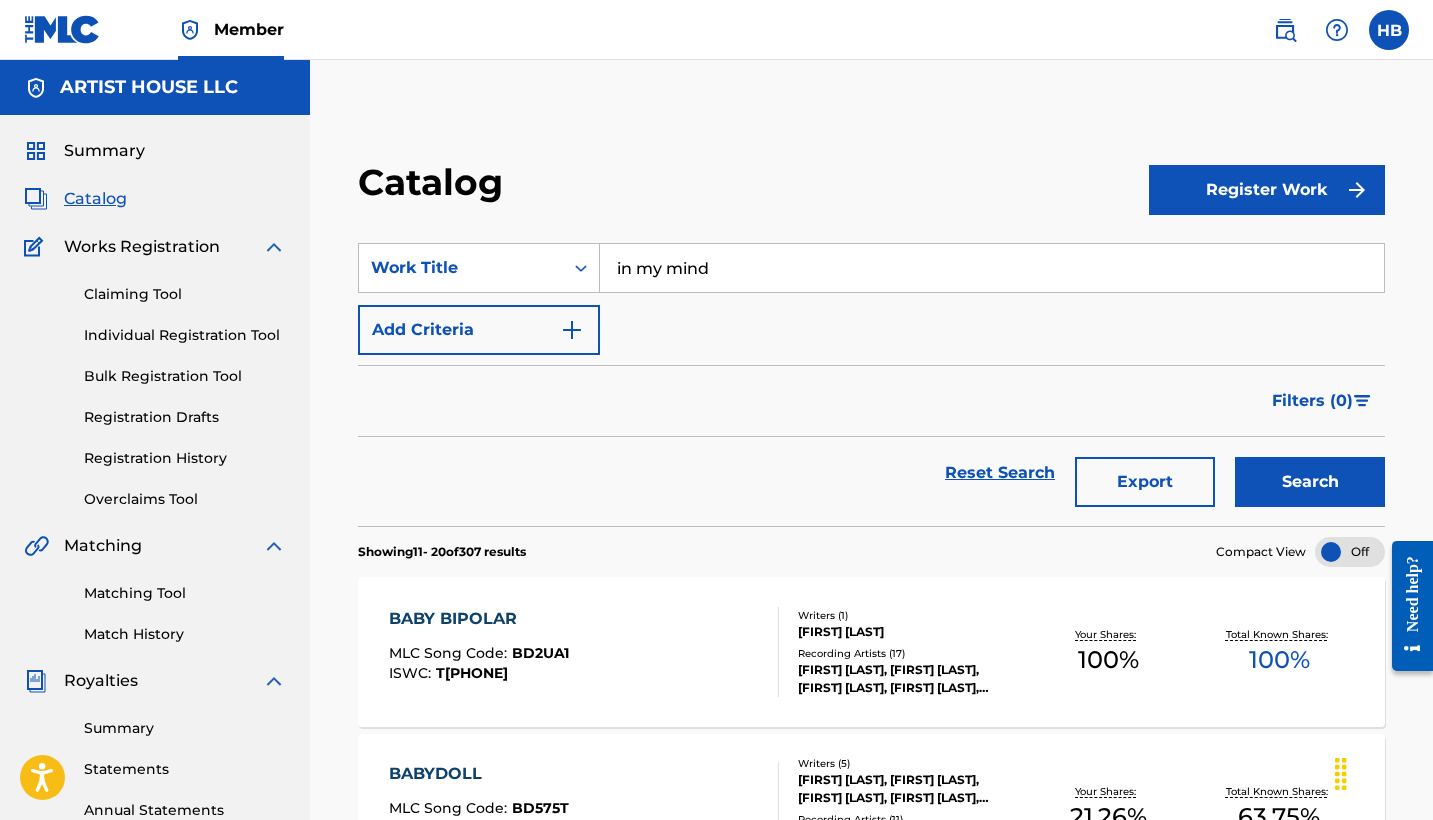 type on "in my mind" 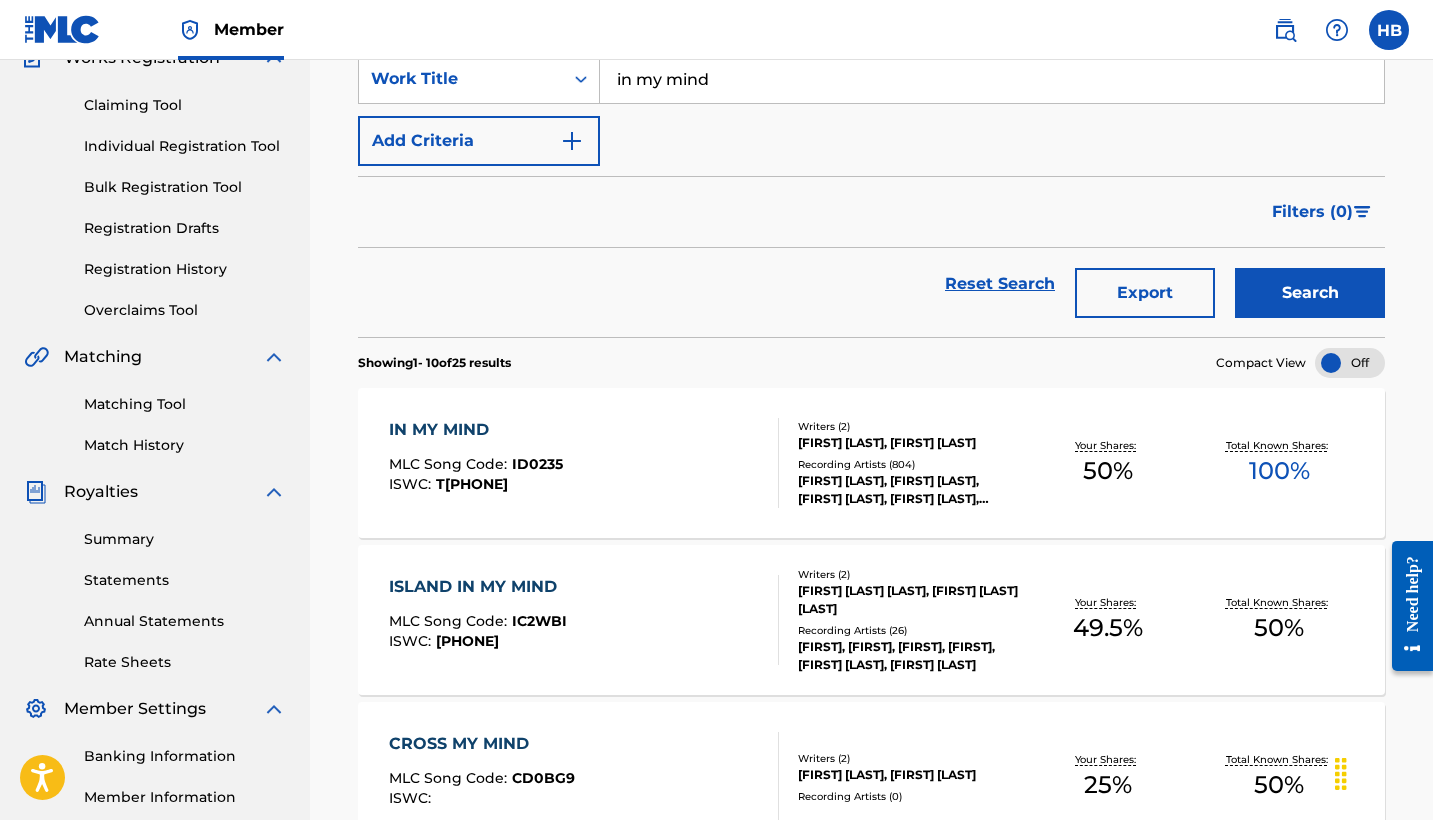 scroll, scrollTop: 188, scrollLeft: 0, axis: vertical 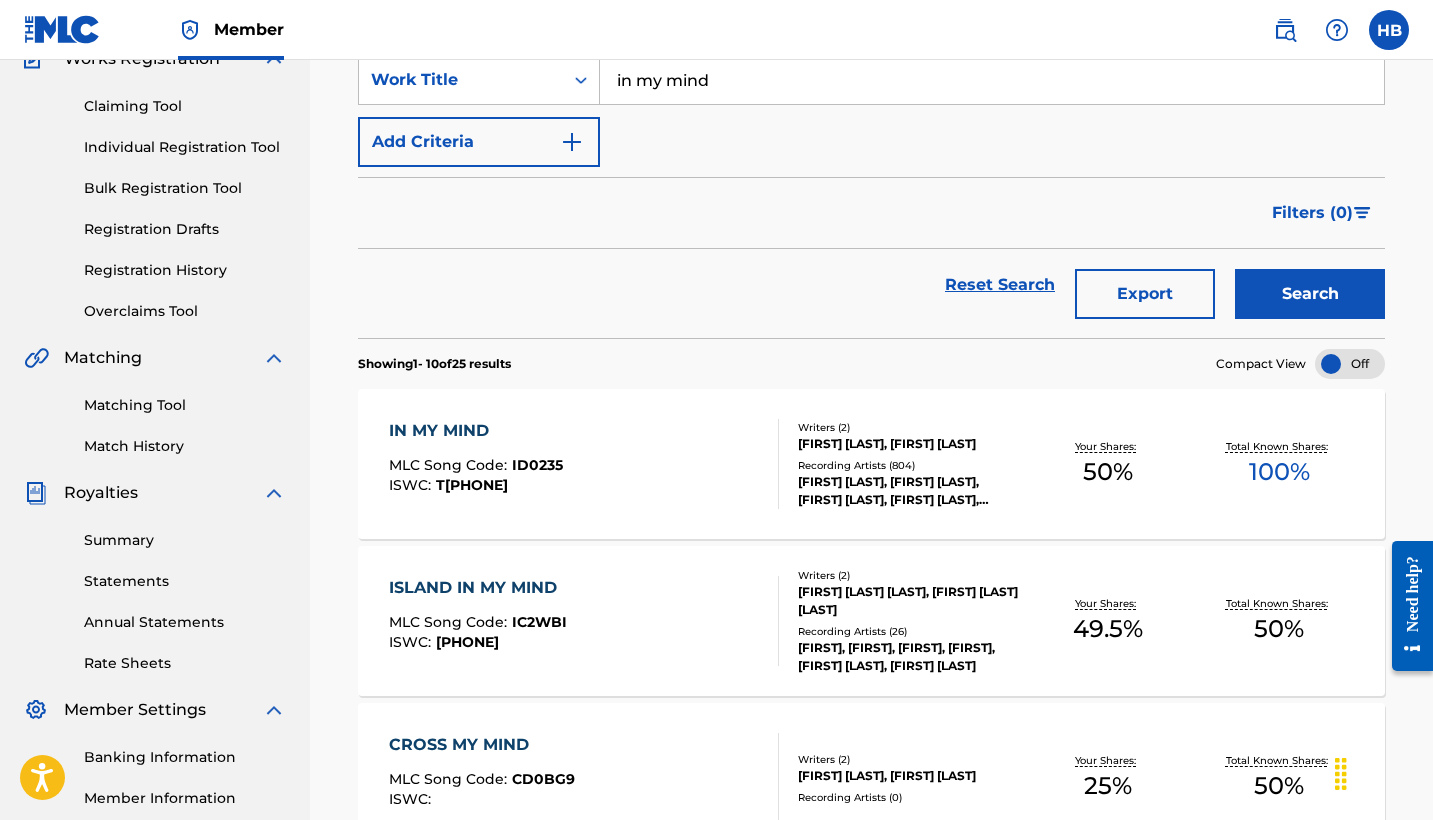 click on "IN MY MIND" at bounding box center (476, 431) 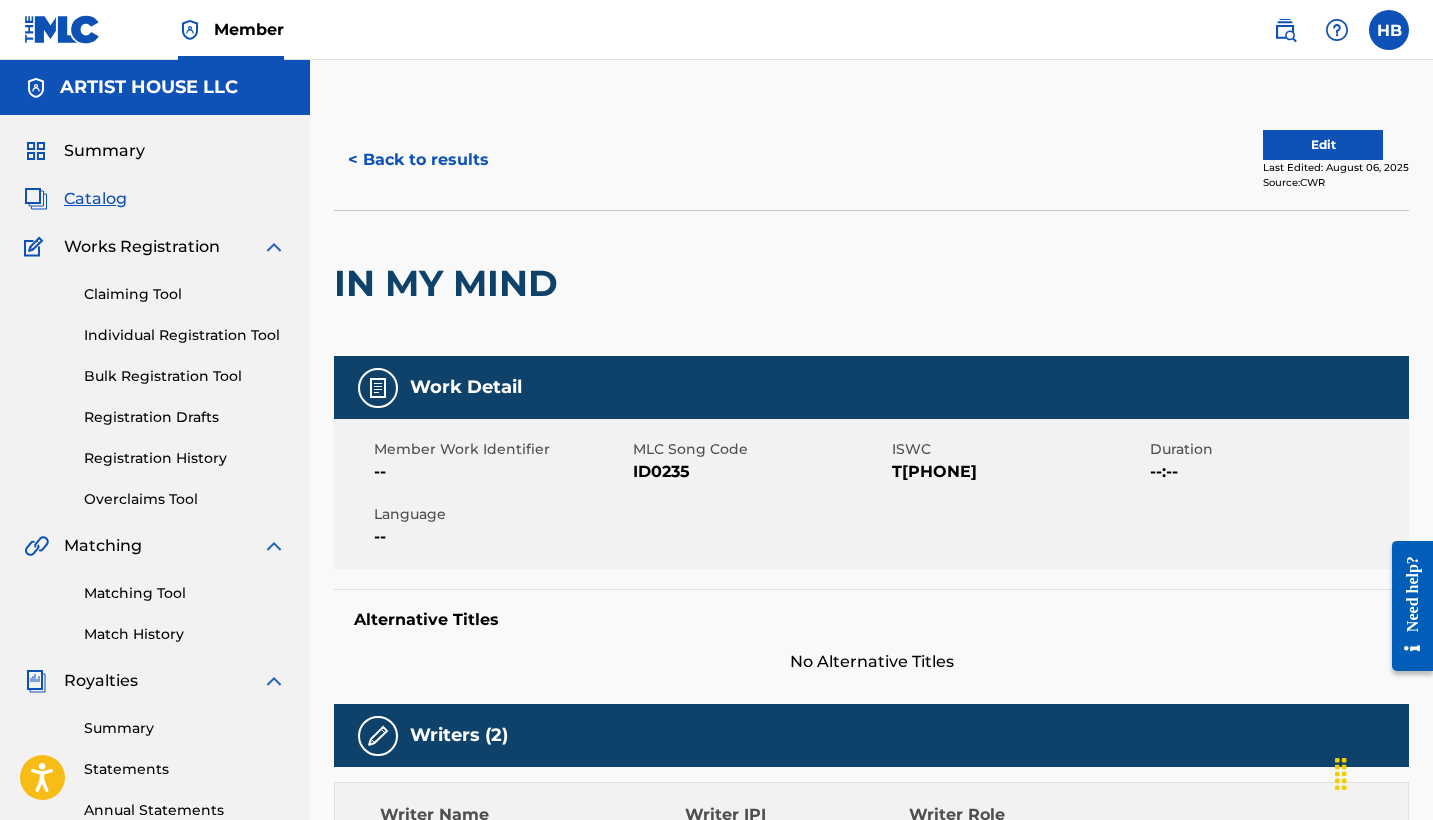 scroll, scrollTop: 0, scrollLeft: 0, axis: both 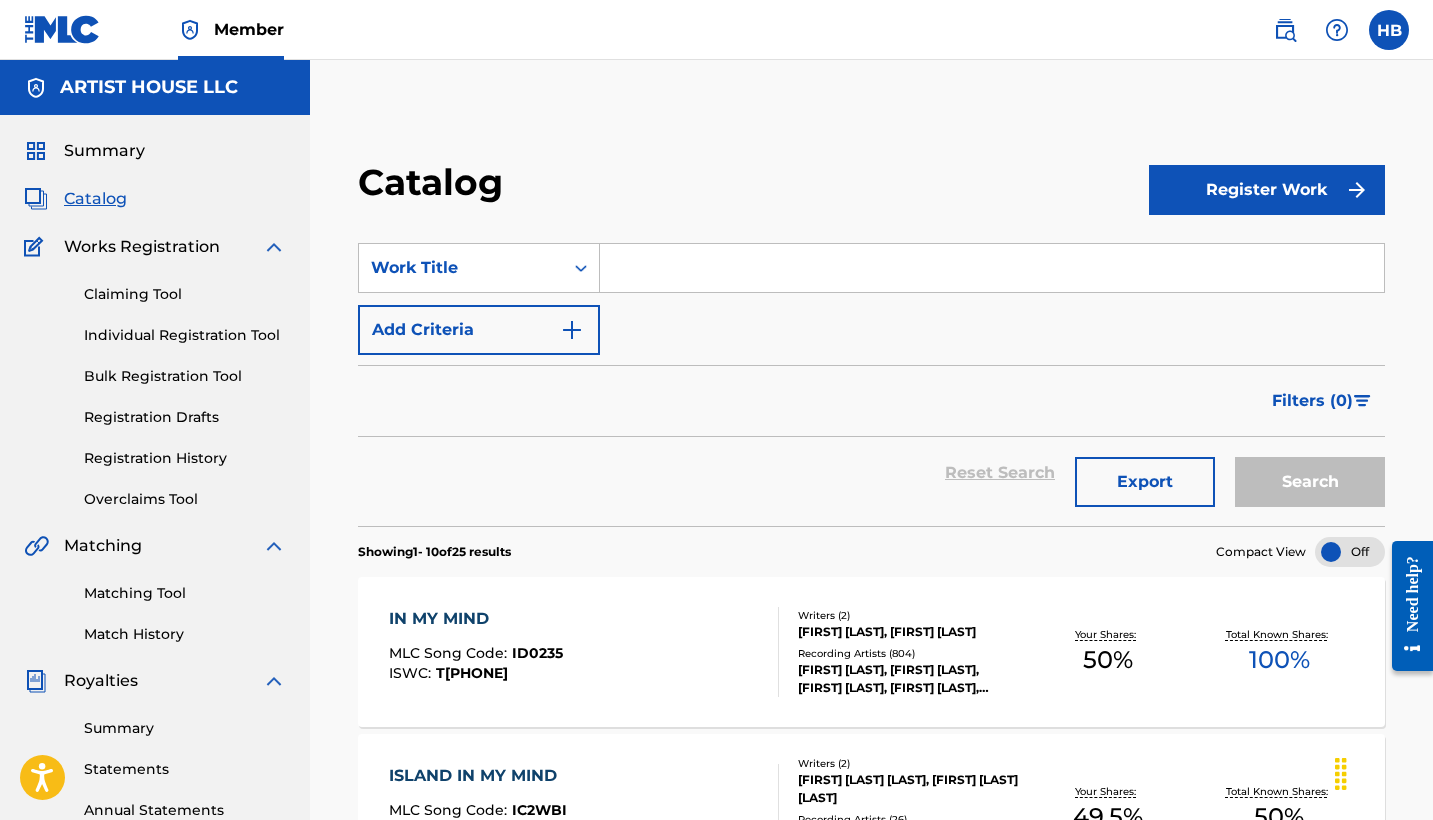 click at bounding box center [992, 268] 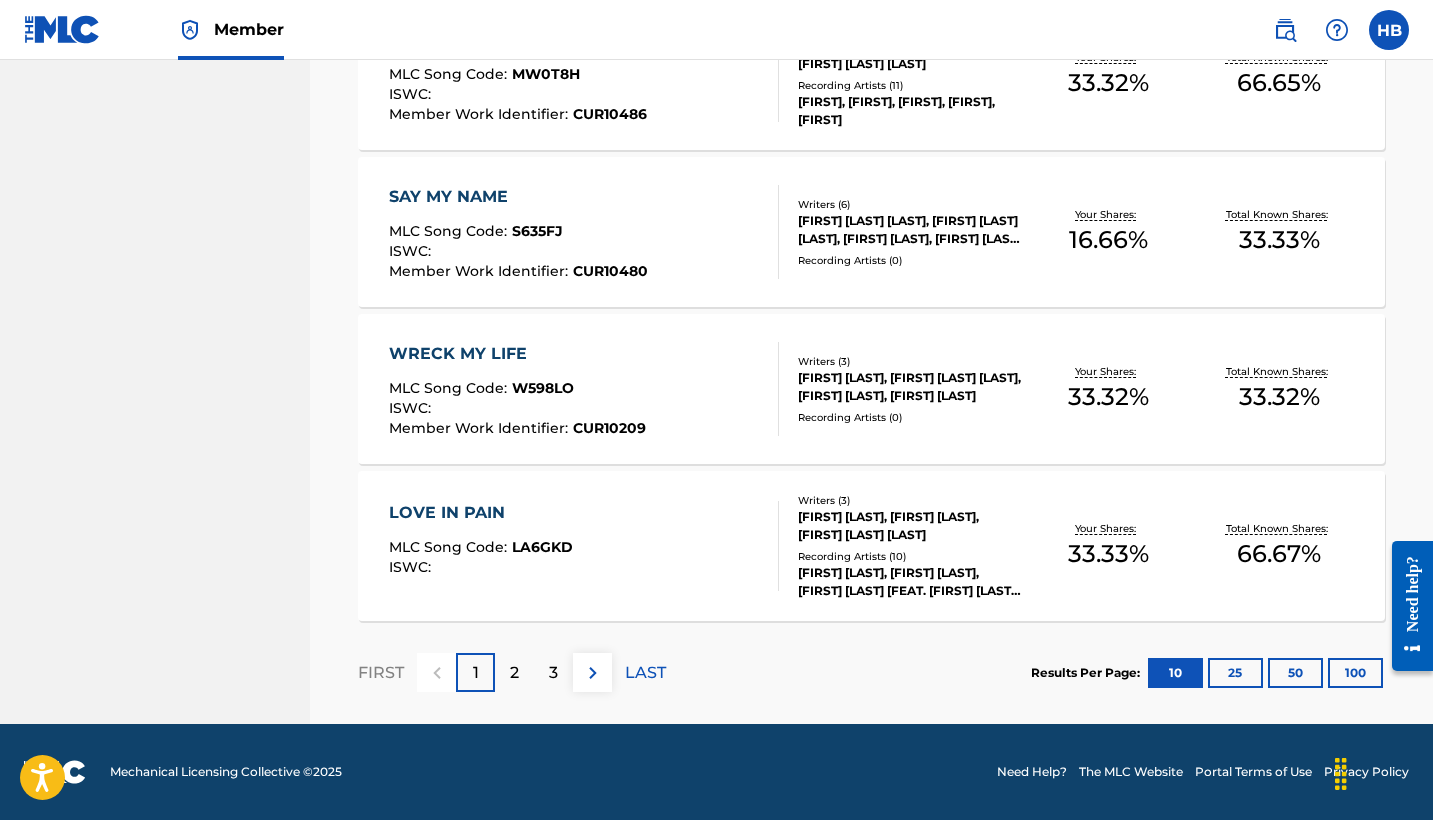 scroll, scrollTop: 1519, scrollLeft: 0, axis: vertical 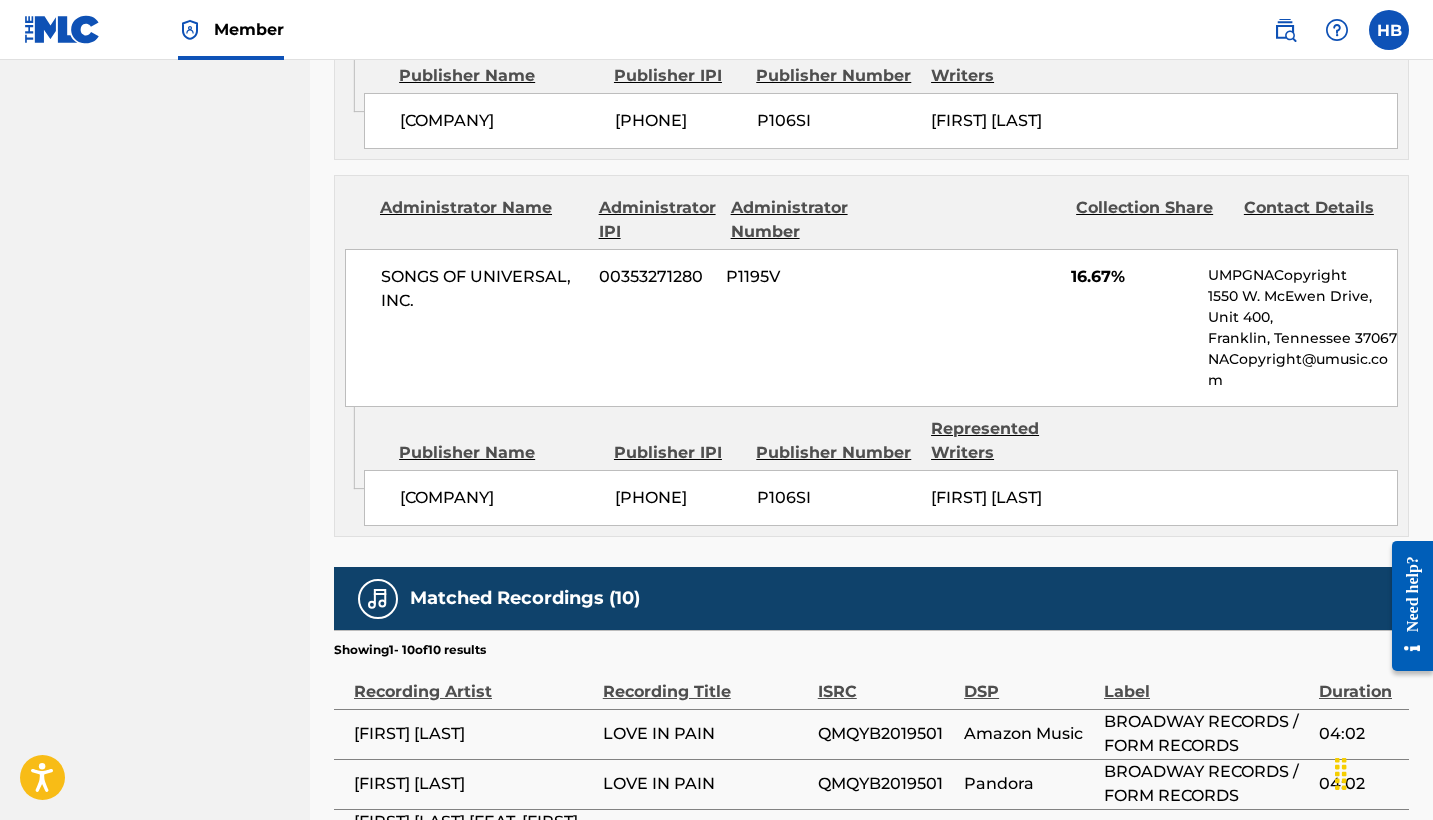 drag, startPoint x: 613, startPoint y: 516, endPoint x: 734, endPoint y: 512, distance: 121.0661 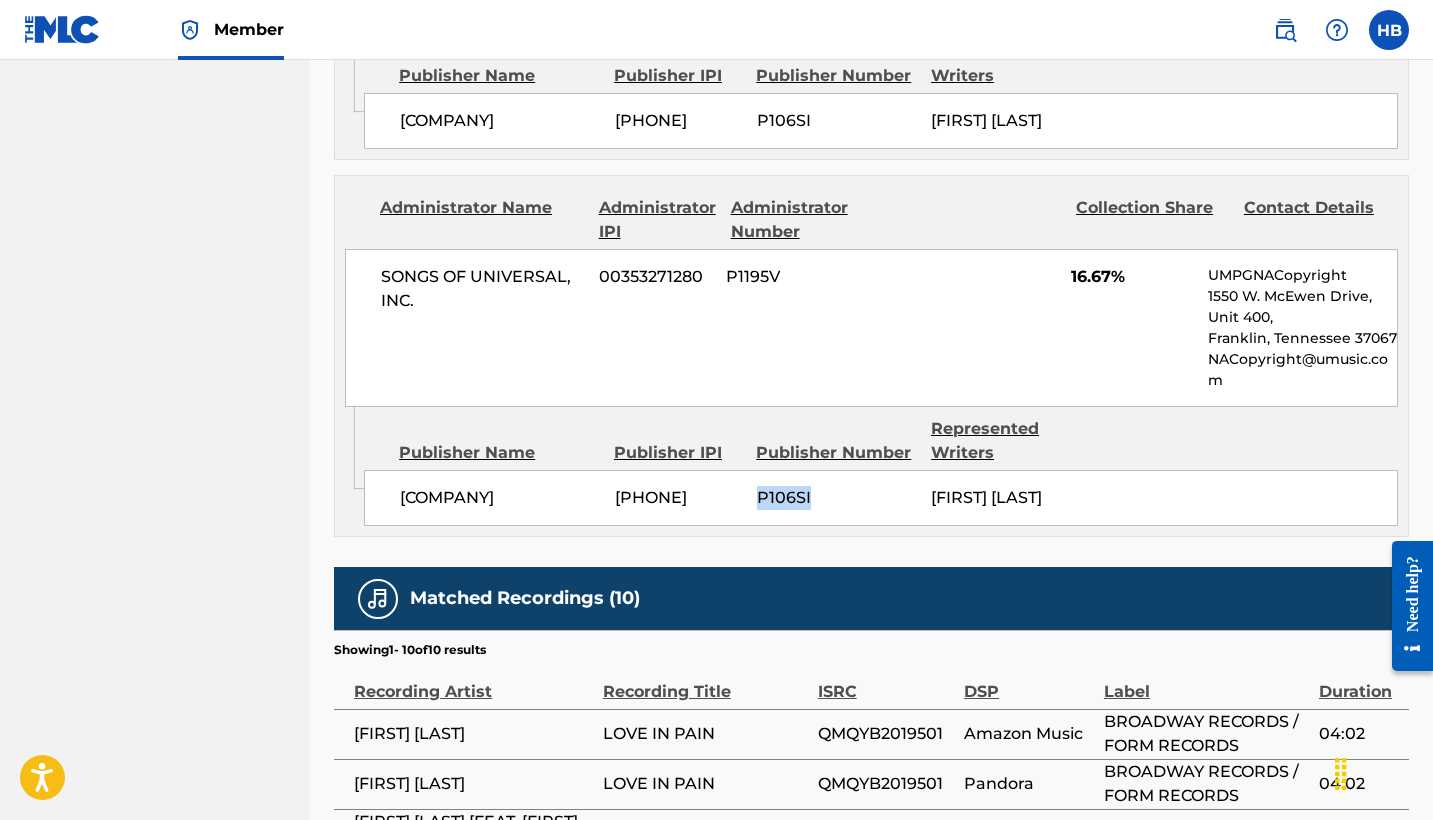 drag, startPoint x: 759, startPoint y: 515, endPoint x: 817, endPoint y: 514, distance: 58.00862 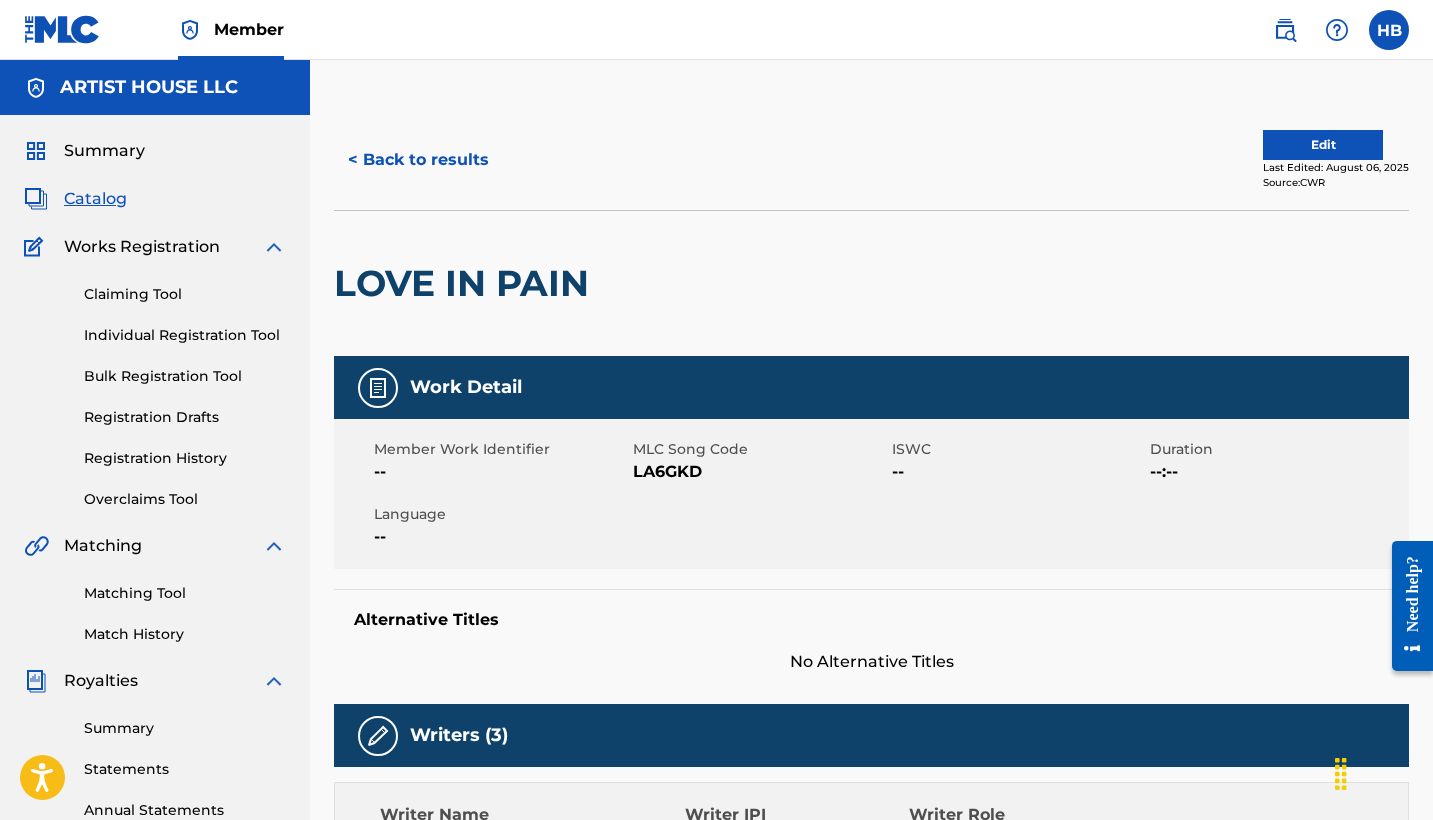 scroll, scrollTop: 0, scrollLeft: 0, axis: both 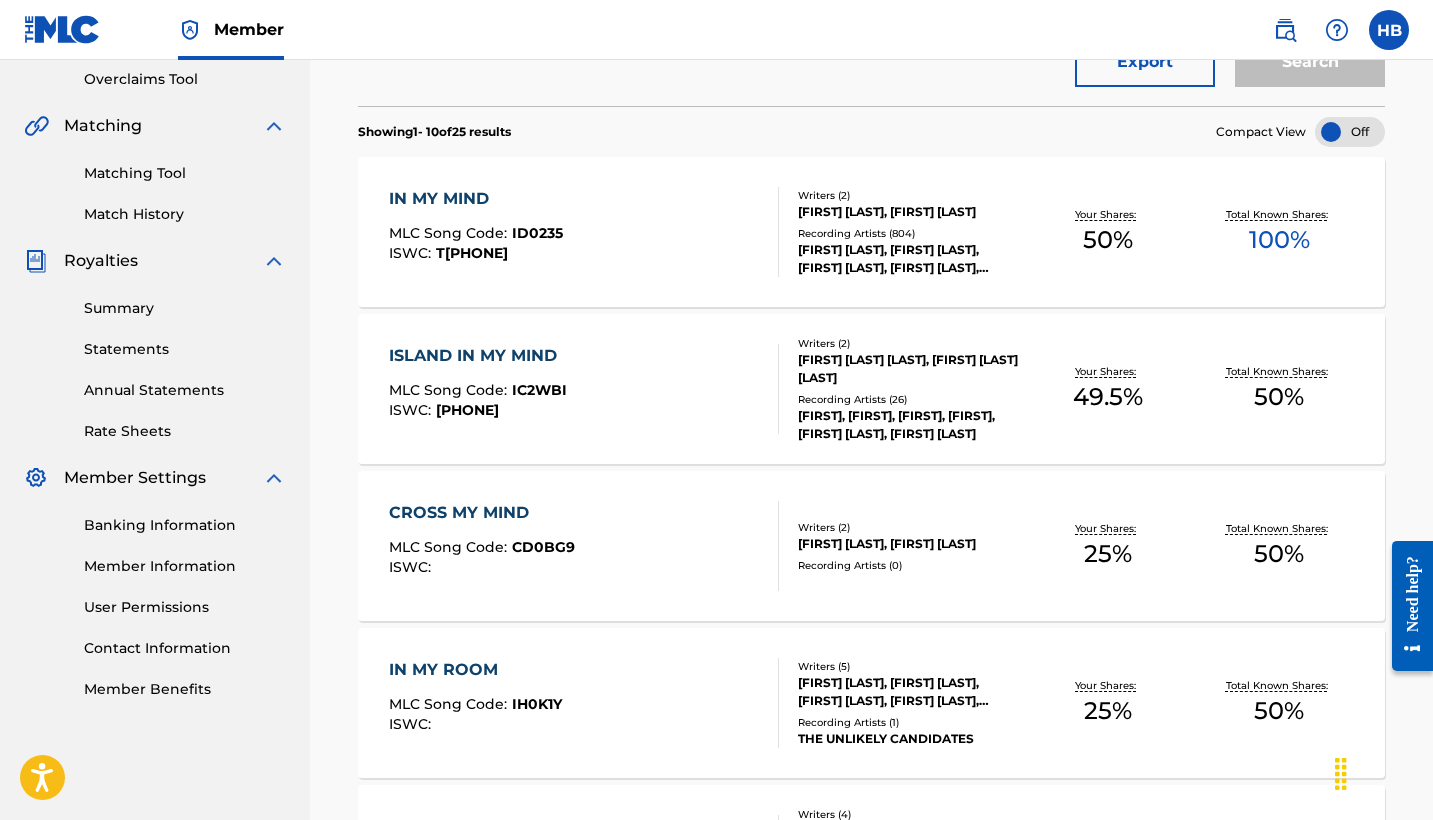 click on "ISLAND IN MY MIND" at bounding box center (478, 356) 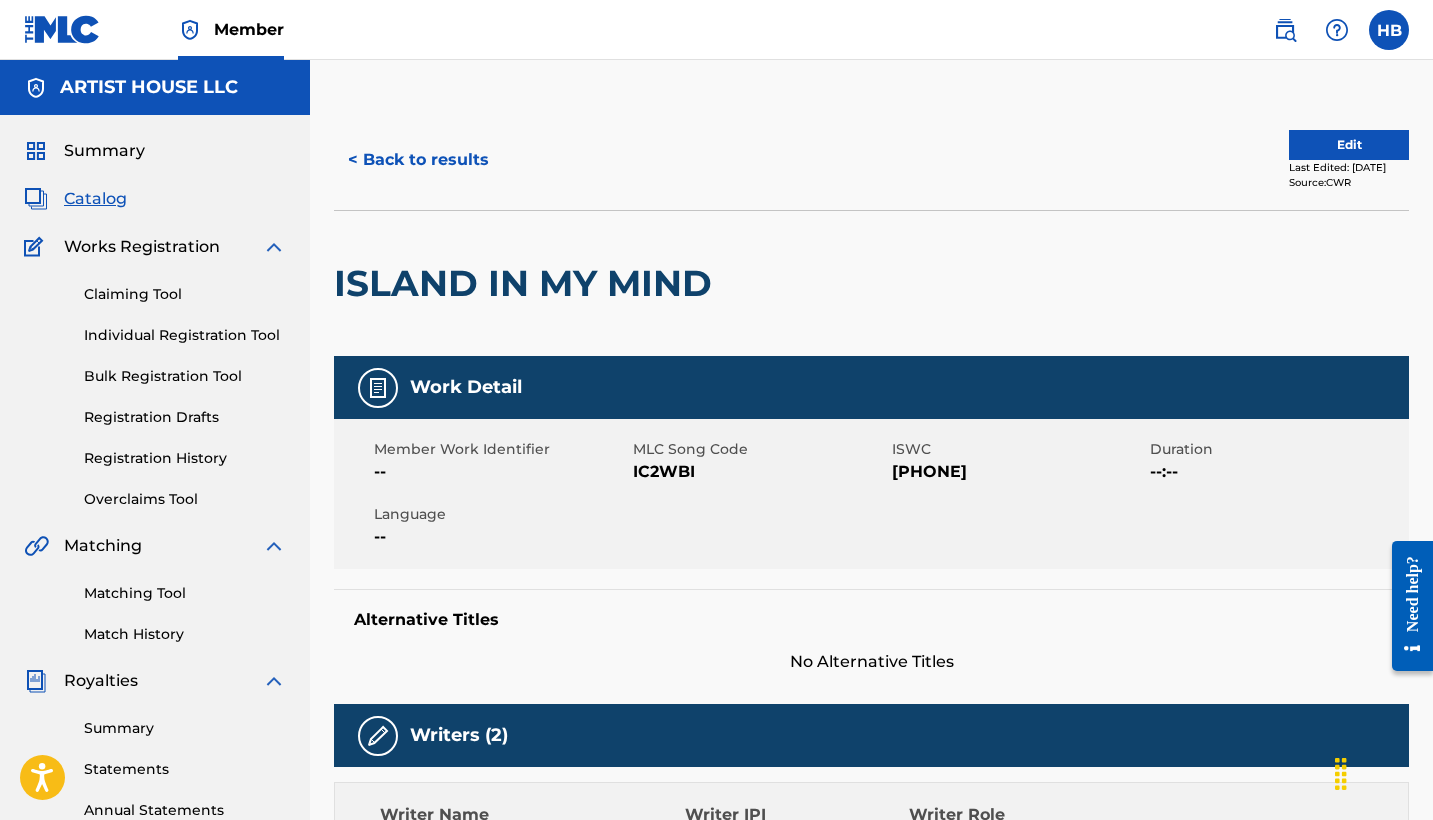 scroll, scrollTop: 0, scrollLeft: 0, axis: both 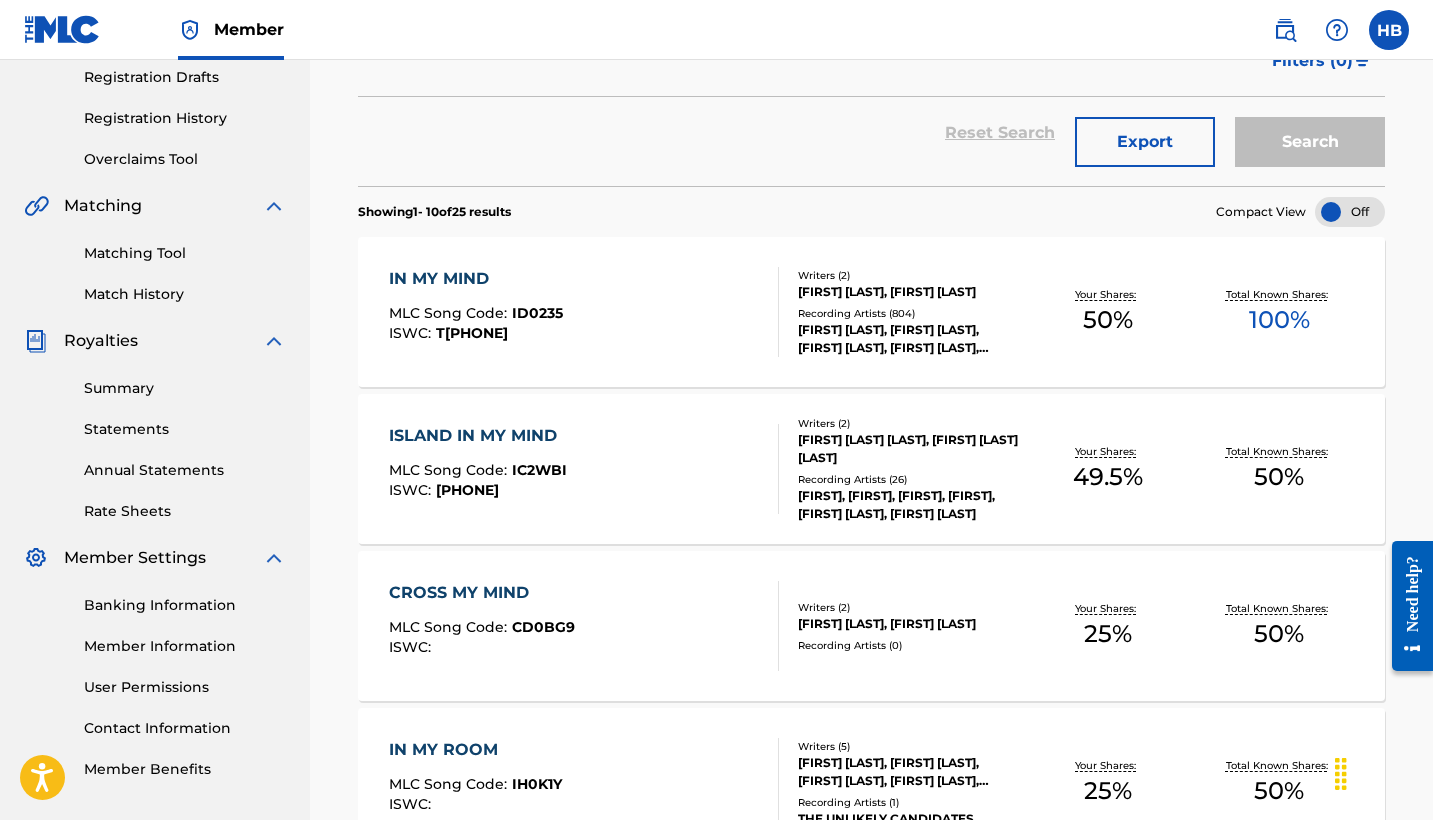 click on "CROSS MY MIND" at bounding box center (482, 593) 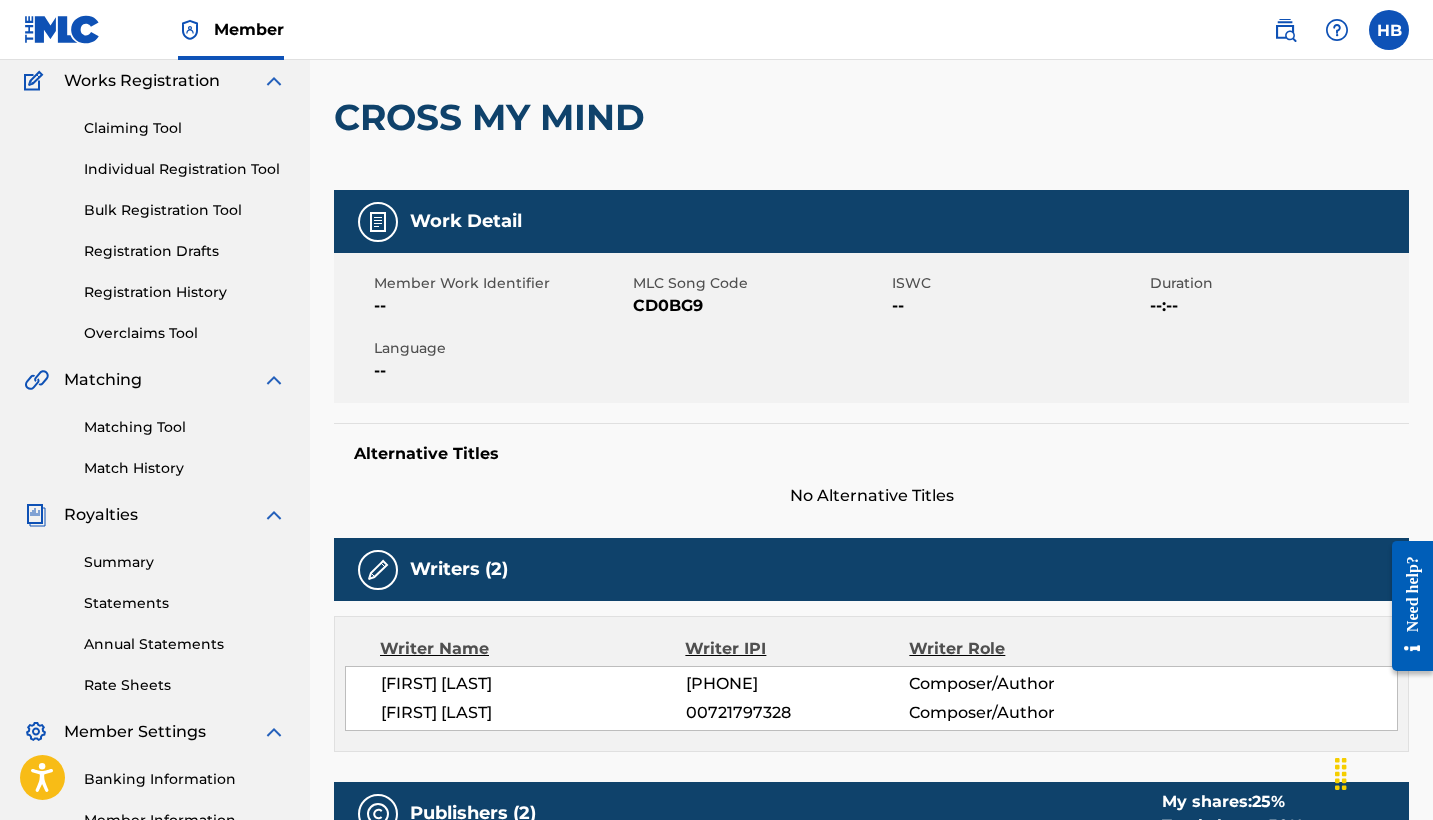 scroll, scrollTop: 86, scrollLeft: 0, axis: vertical 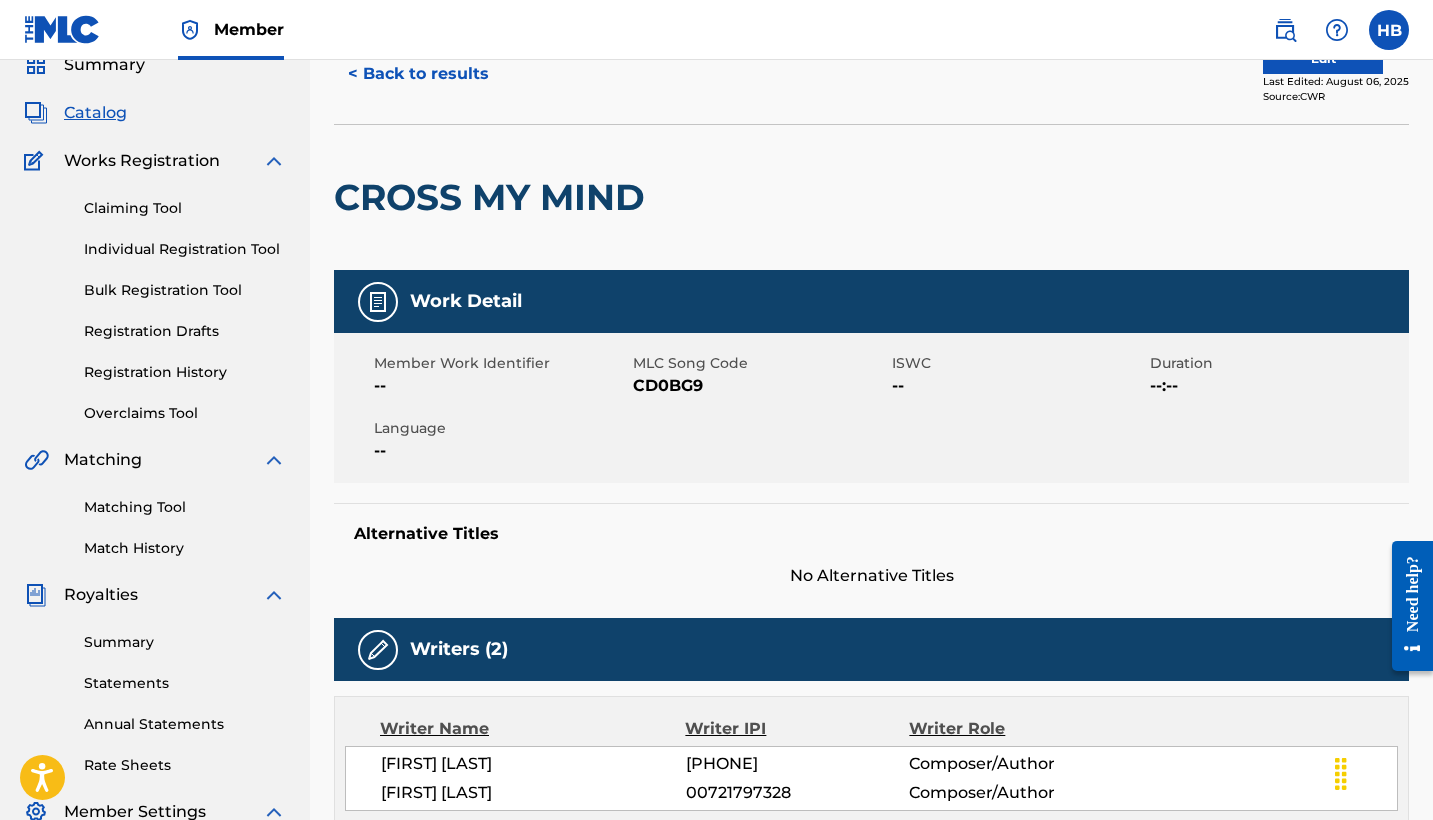 click on "< Back to results" at bounding box center (418, 74) 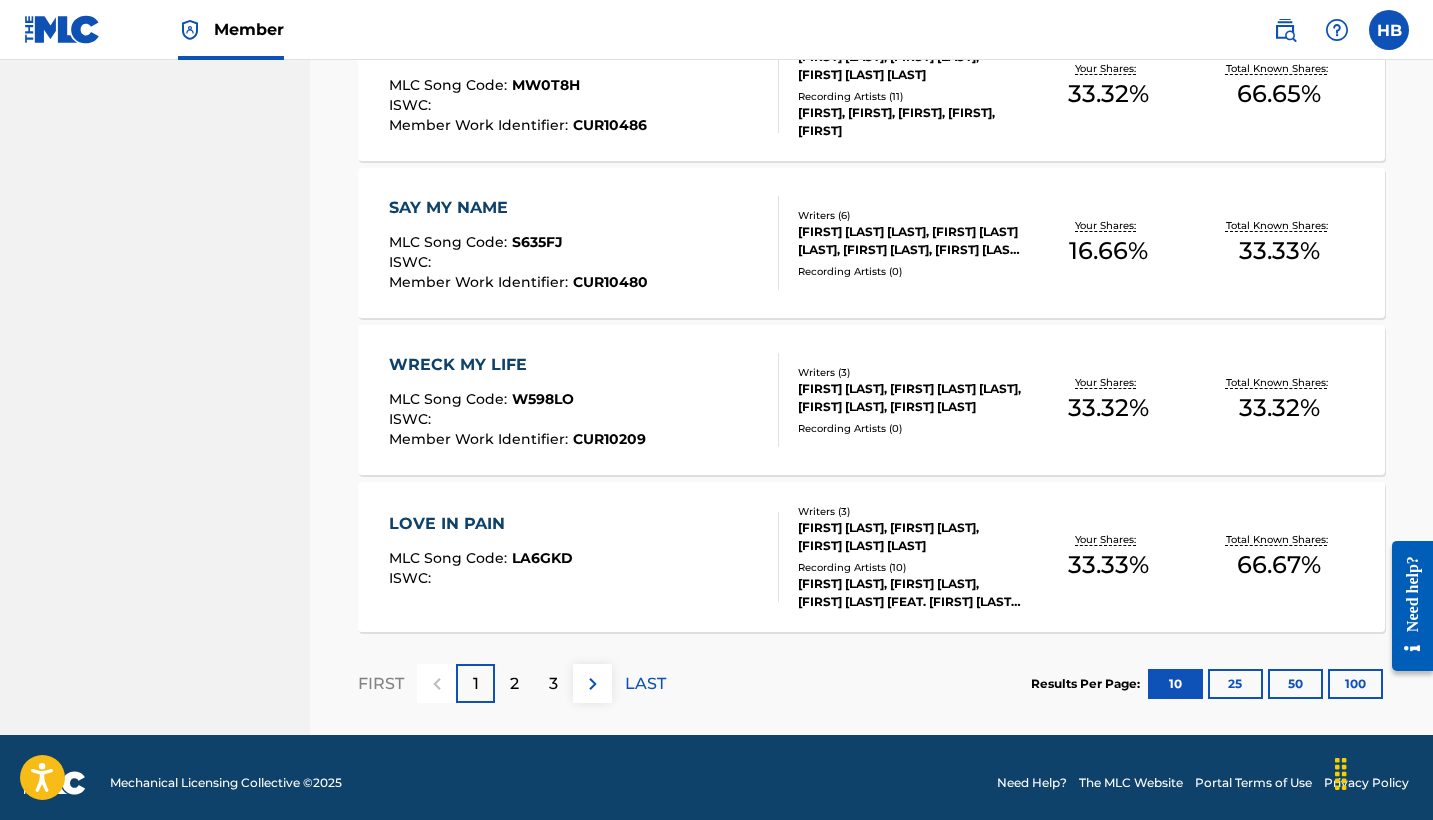 scroll, scrollTop: 1509, scrollLeft: 0, axis: vertical 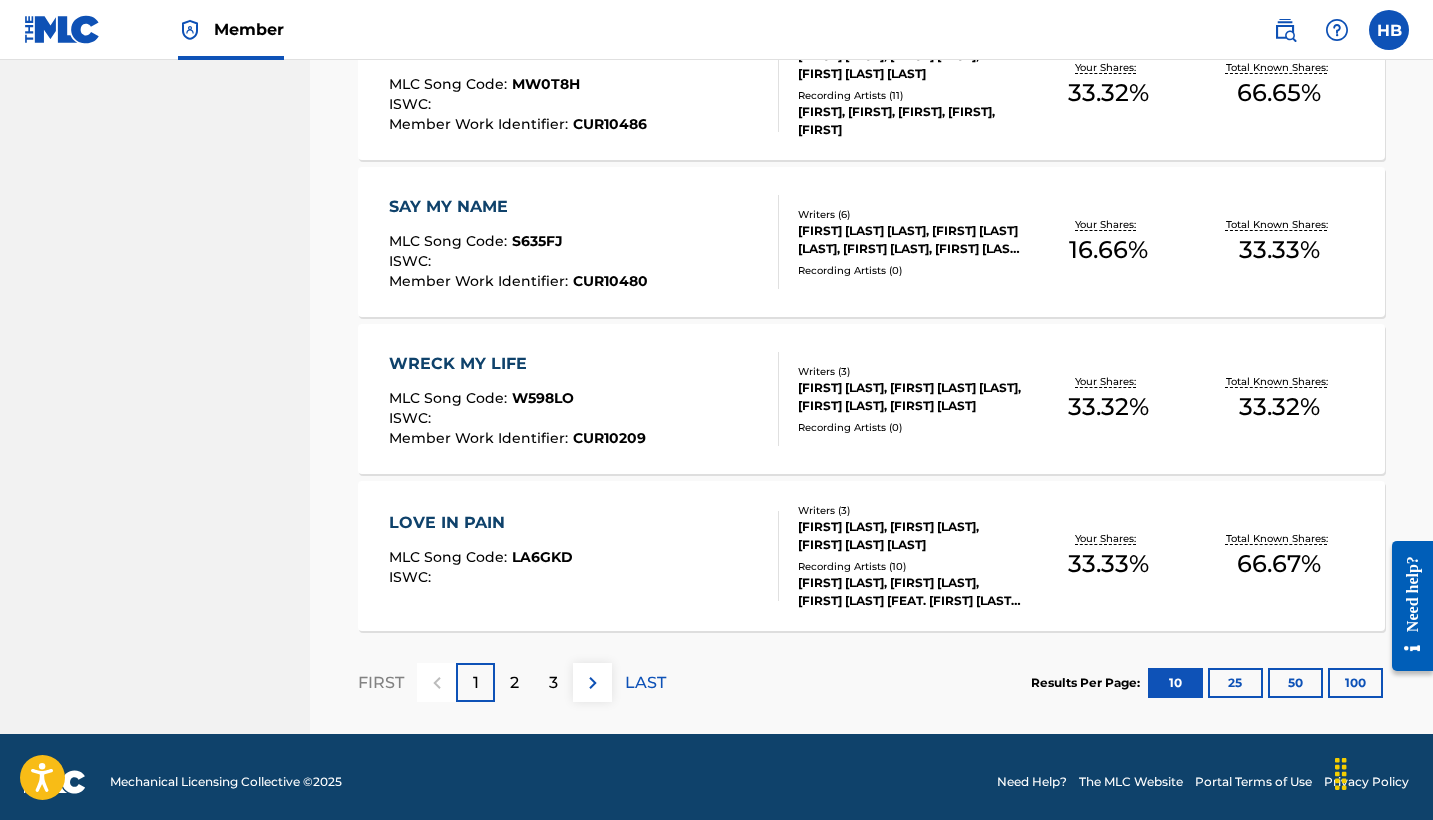 click on "LOVE IN PAIN" at bounding box center (481, 523) 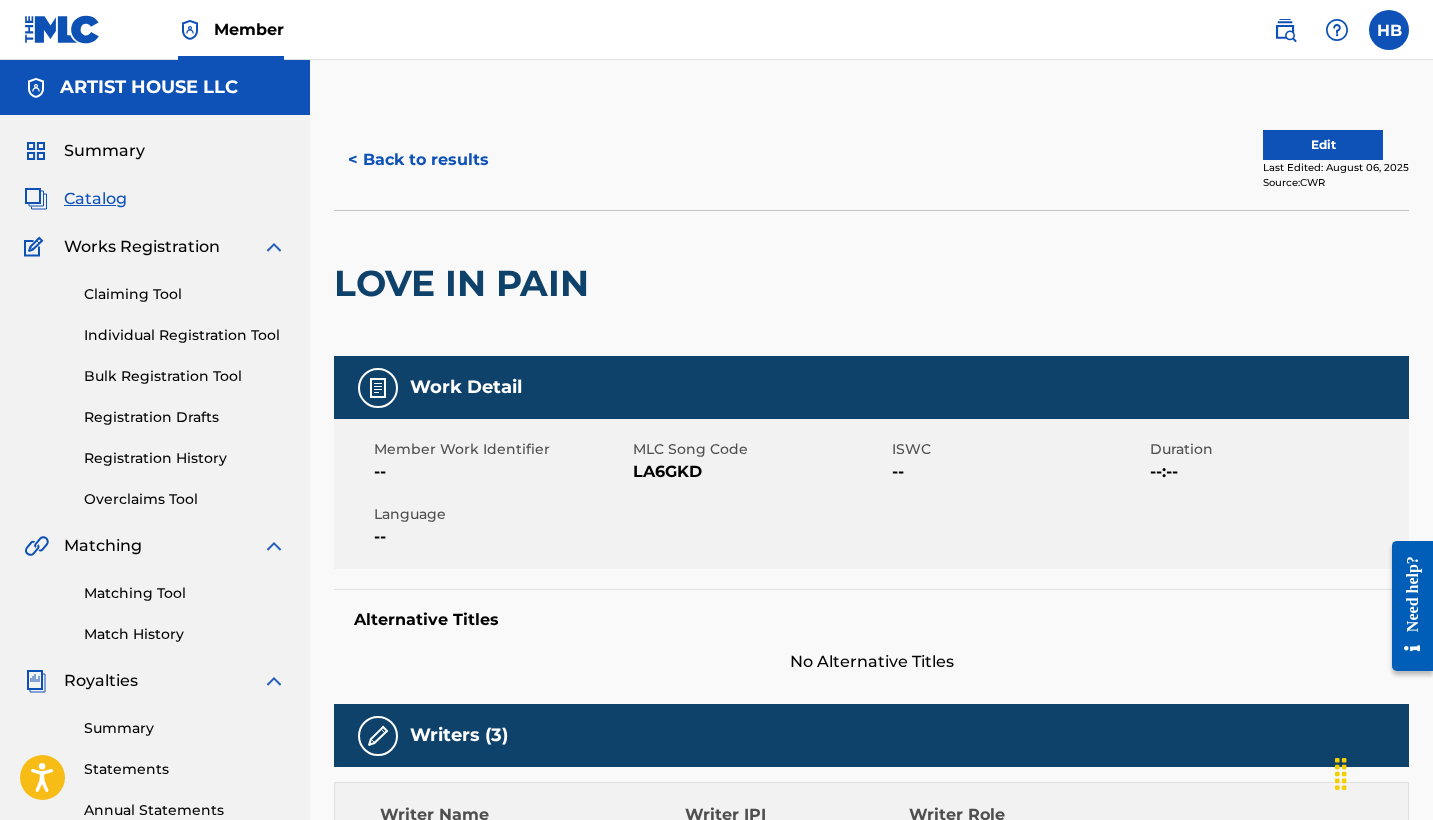 scroll, scrollTop: 0, scrollLeft: 0, axis: both 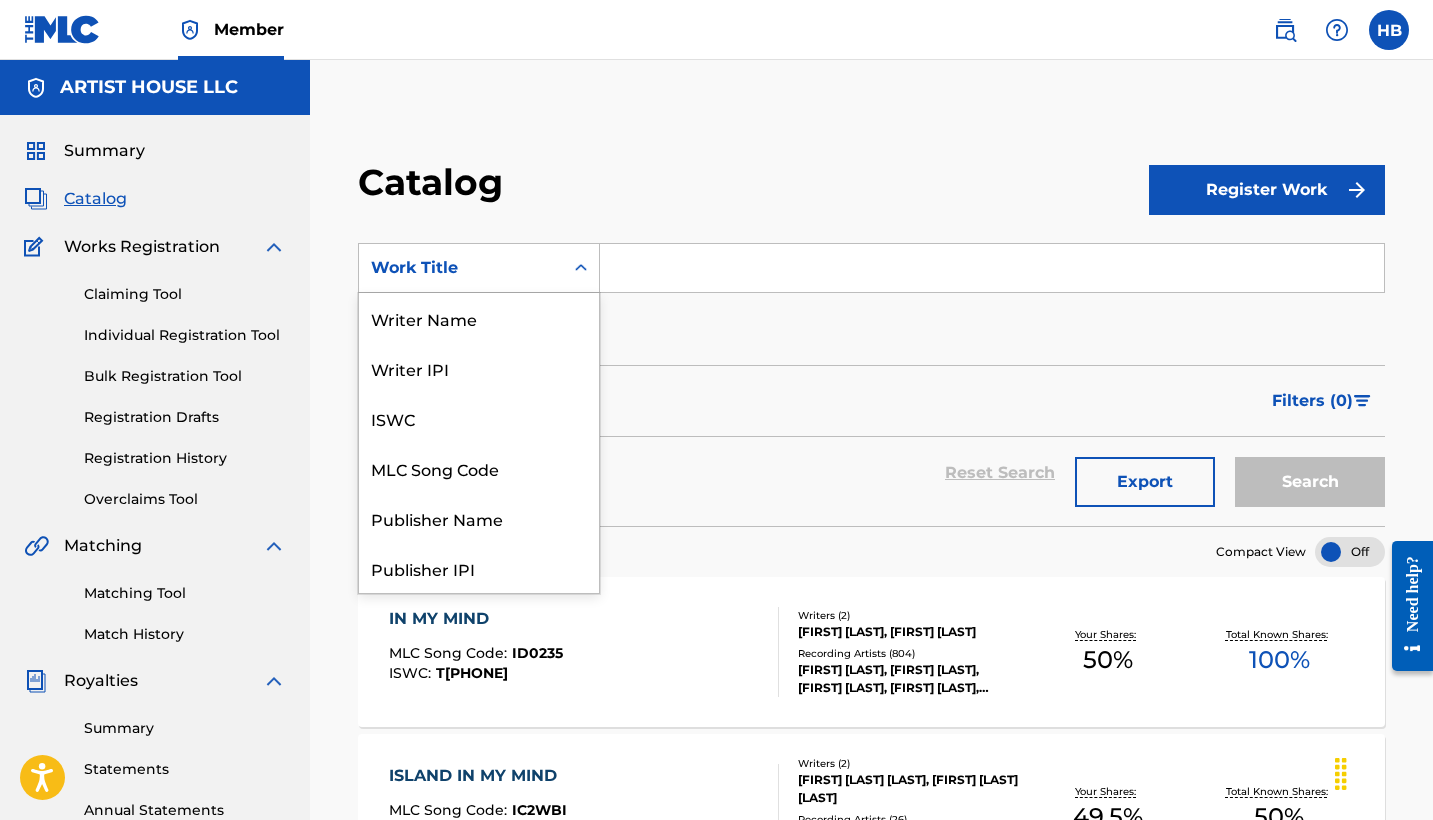 click on "Work Title" at bounding box center [461, 268] 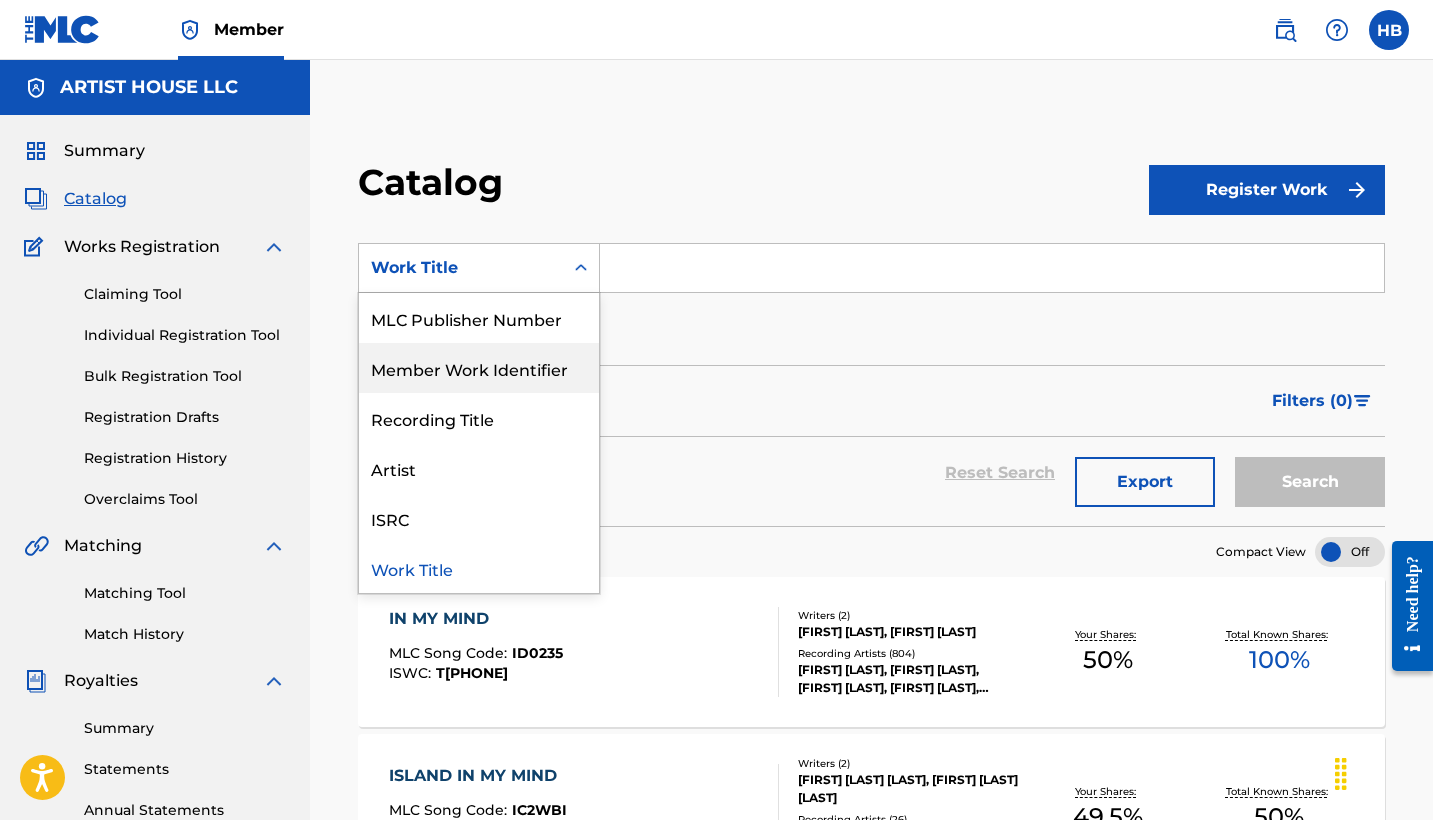 scroll, scrollTop: 0, scrollLeft: 0, axis: both 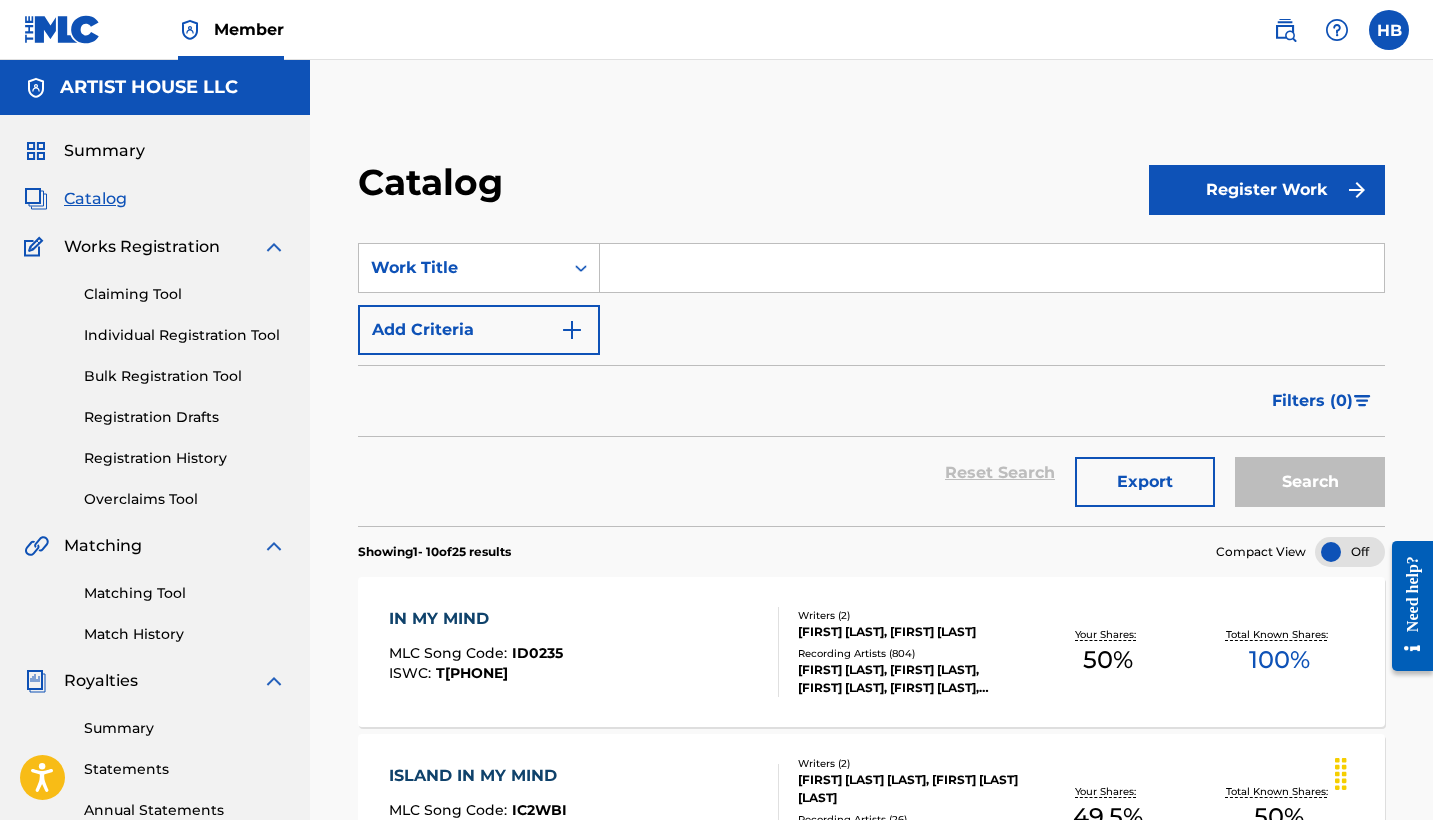 click on "SearchWithCriteria02b33701-e547-4529-9952-02312360820a Work Title Add Criteria" at bounding box center [871, 299] 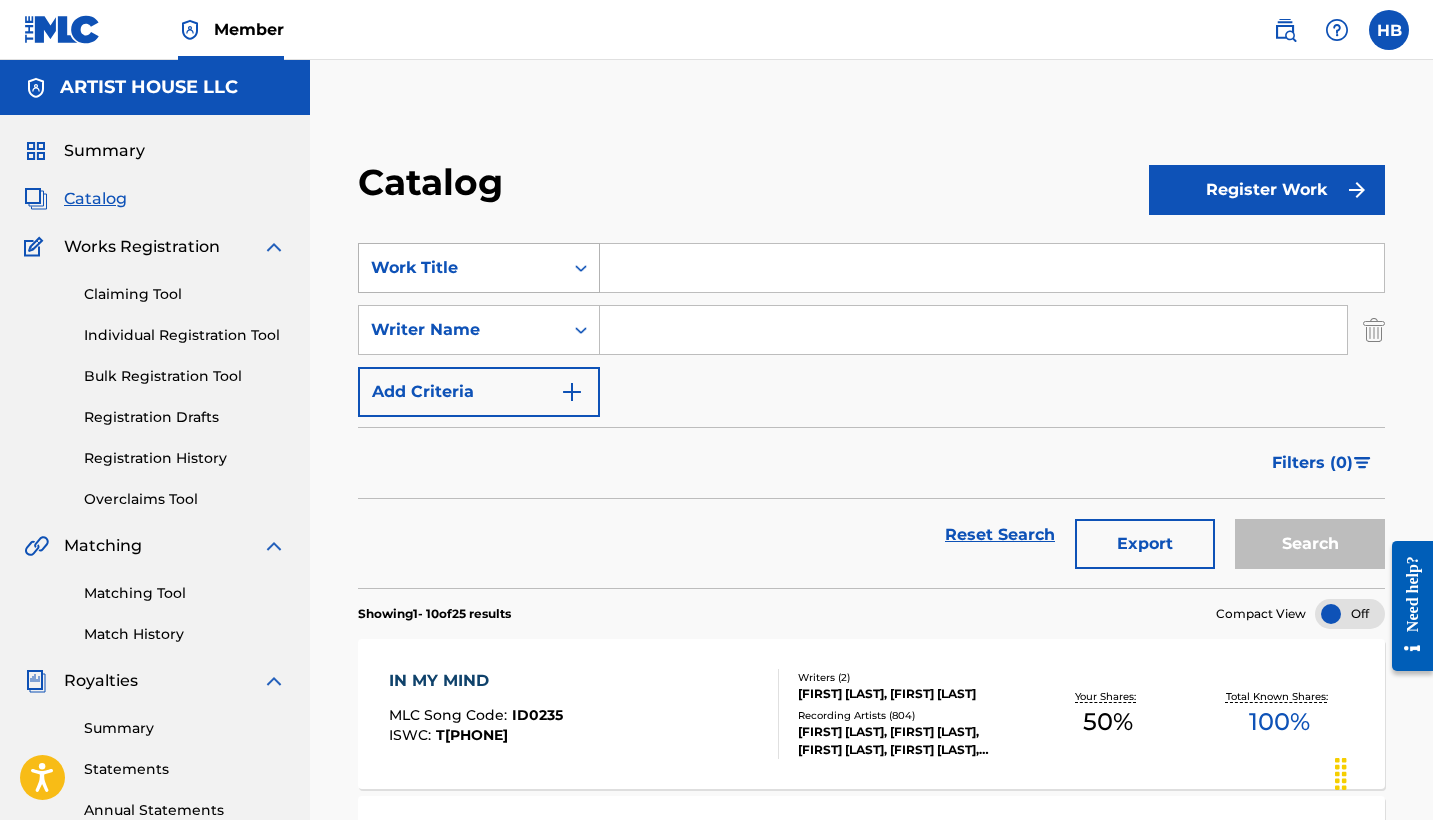 click on "Work Title" at bounding box center (461, 268) 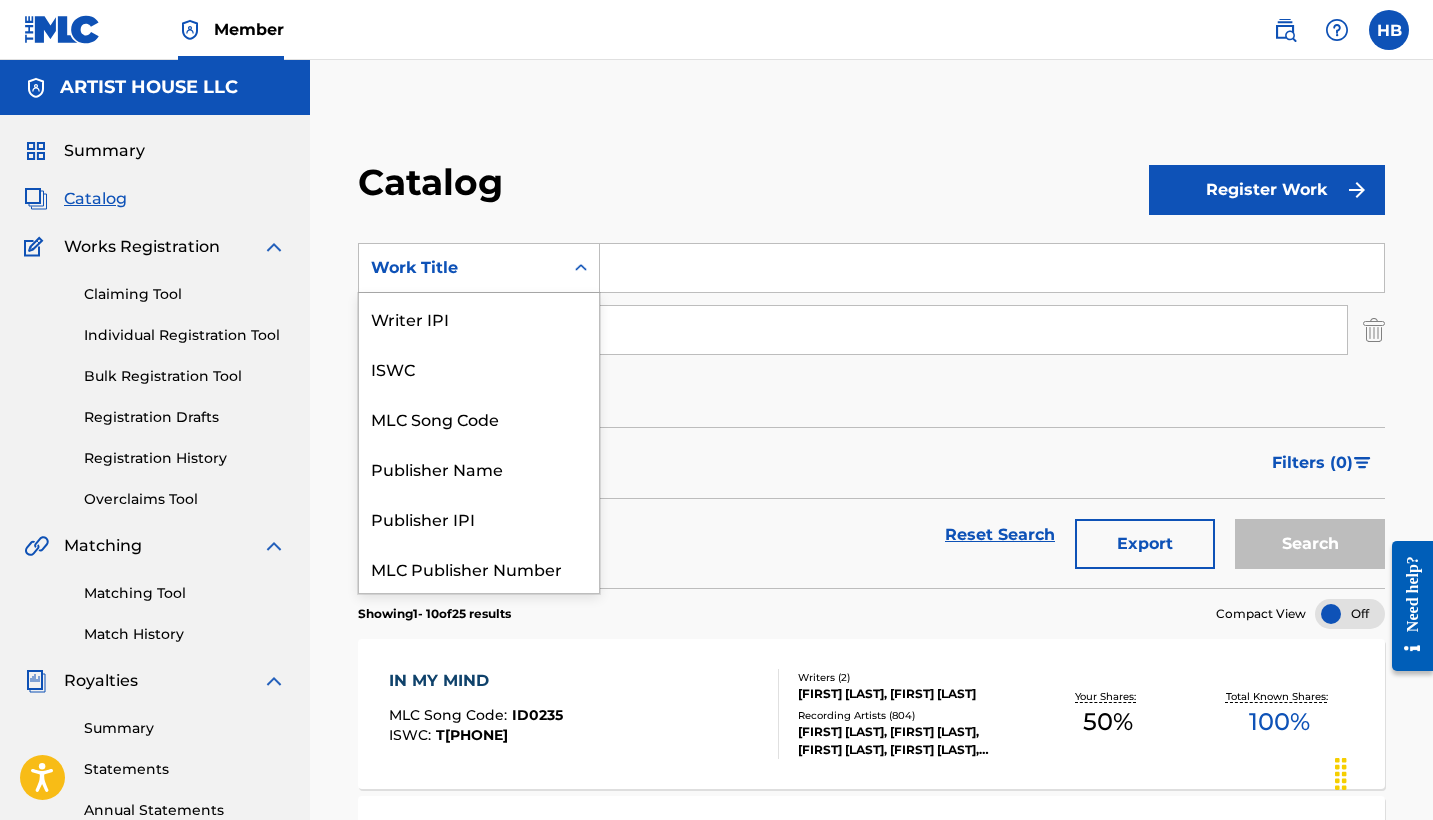 scroll, scrollTop: 250, scrollLeft: 0, axis: vertical 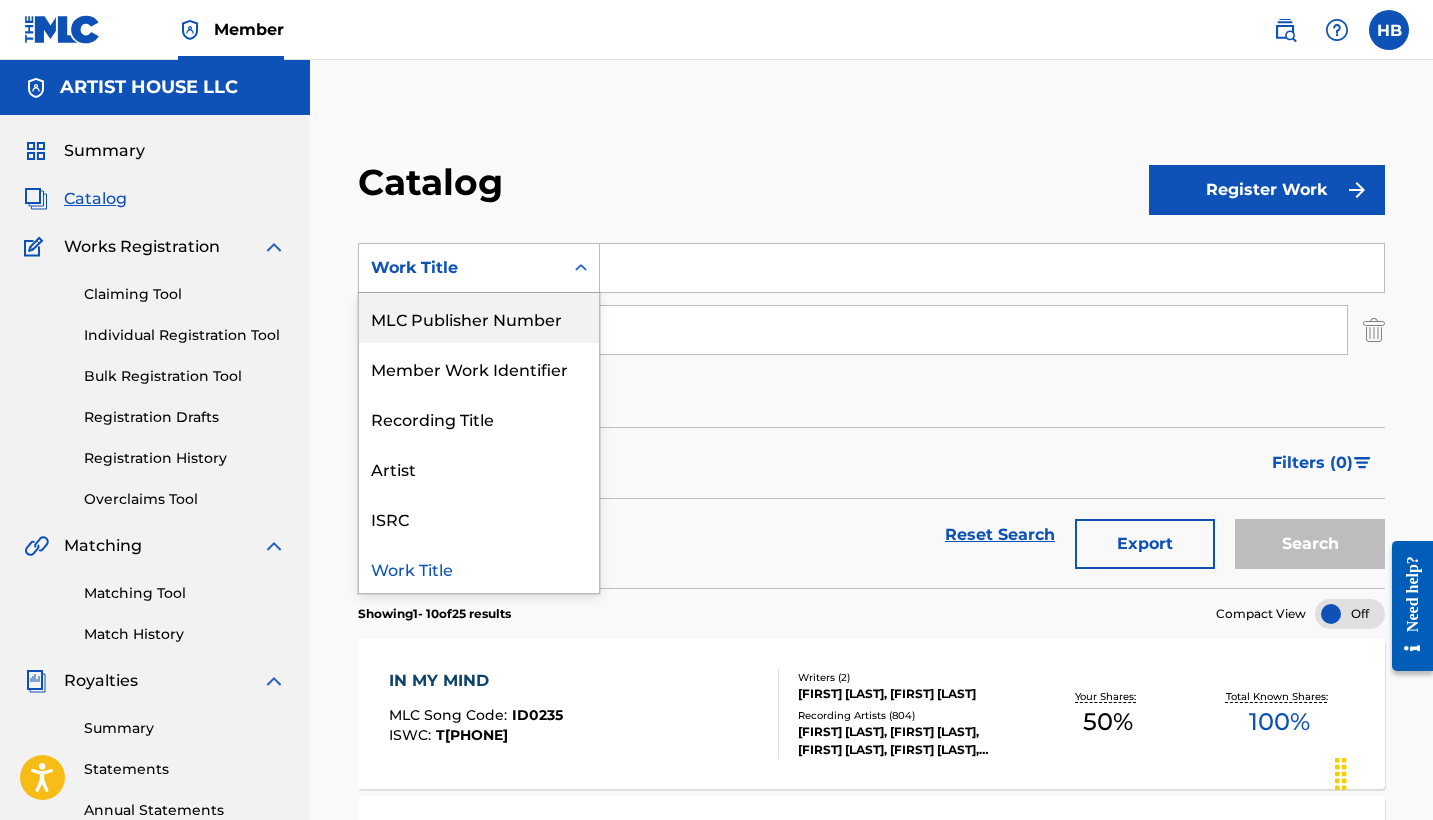 click on "[PHONE]" at bounding box center (871, 330) 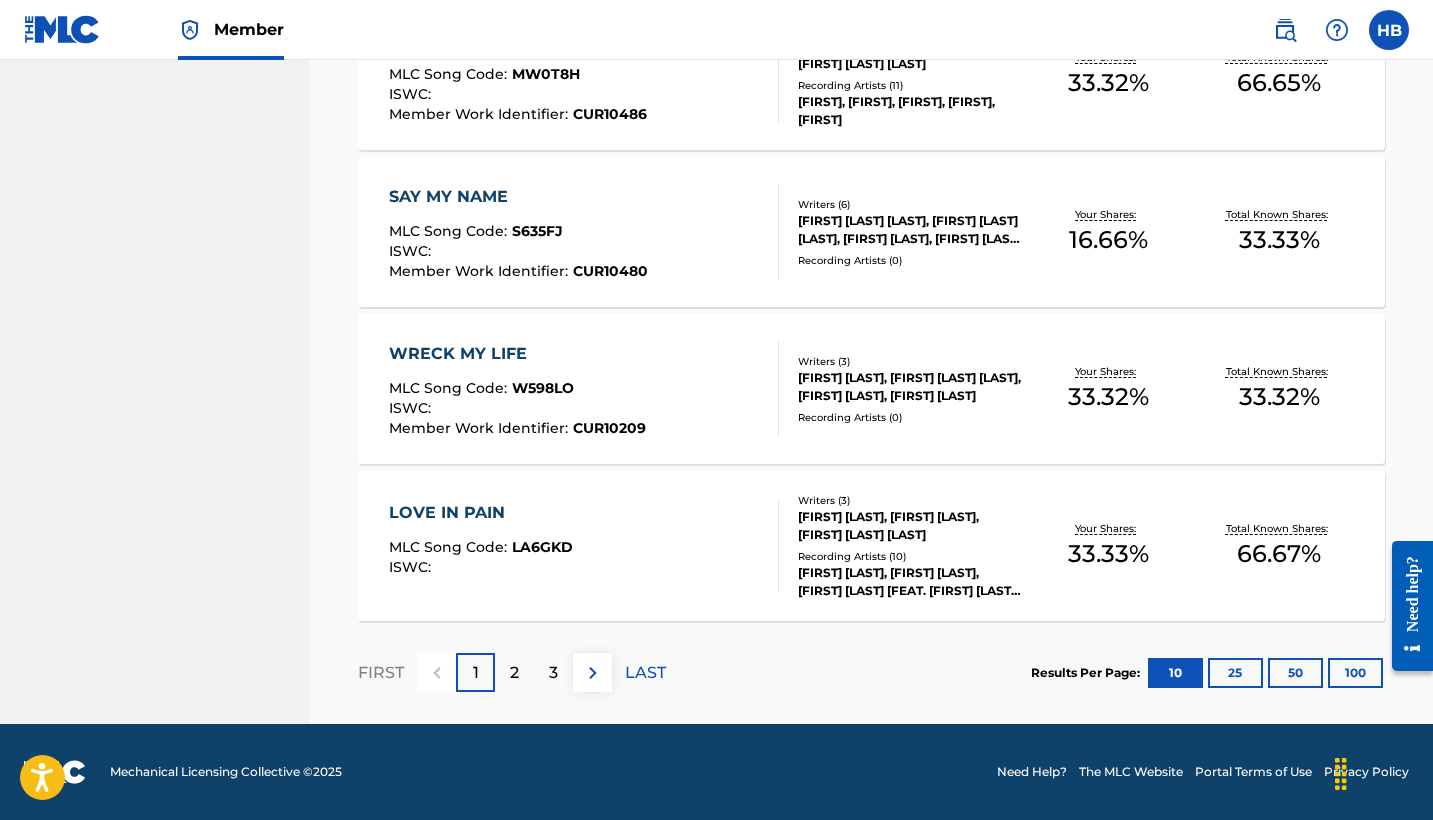 click on "3" at bounding box center (553, 673) 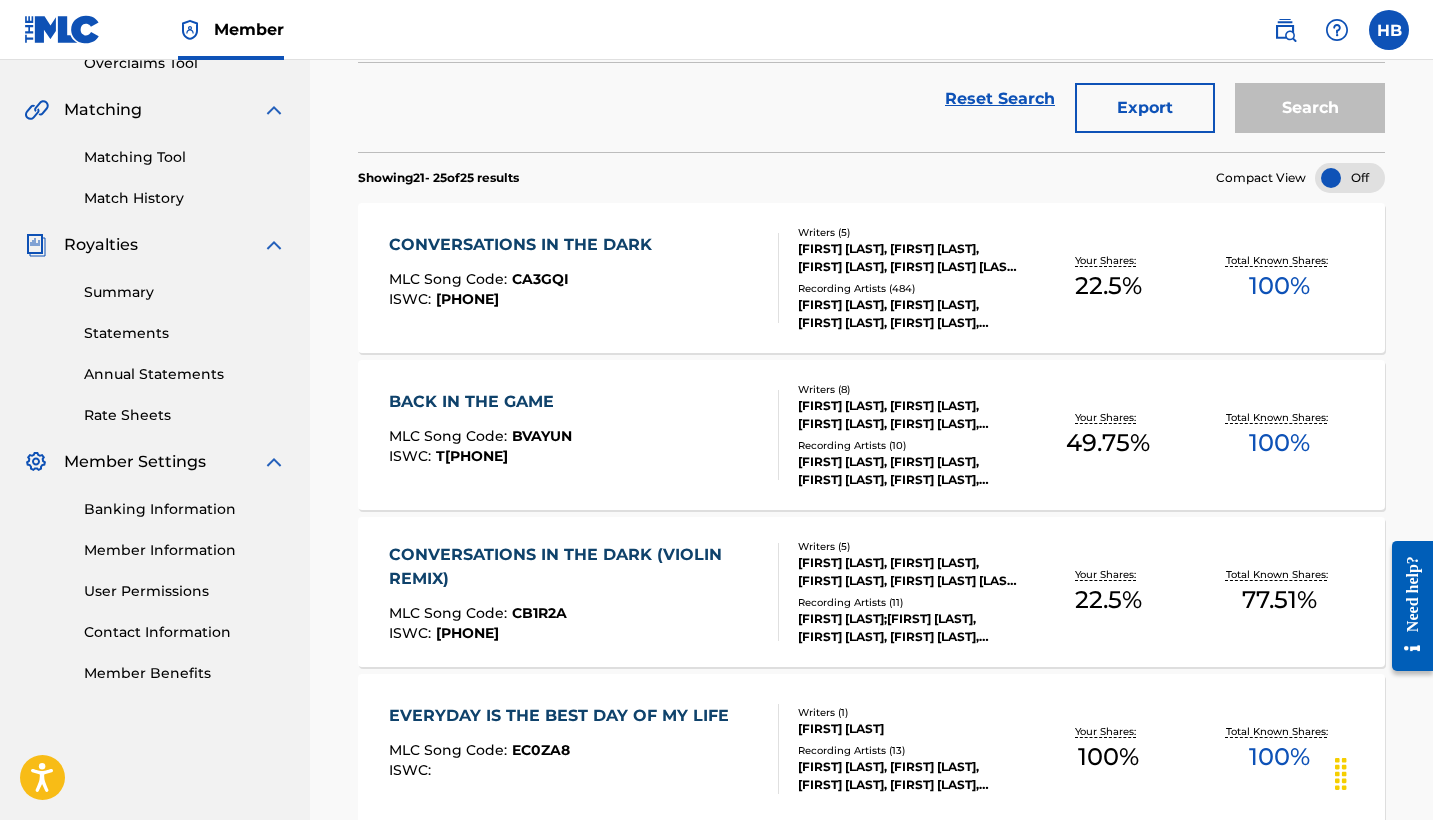 scroll, scrollTop: 440, scrollLeft: 0, axis: vertical 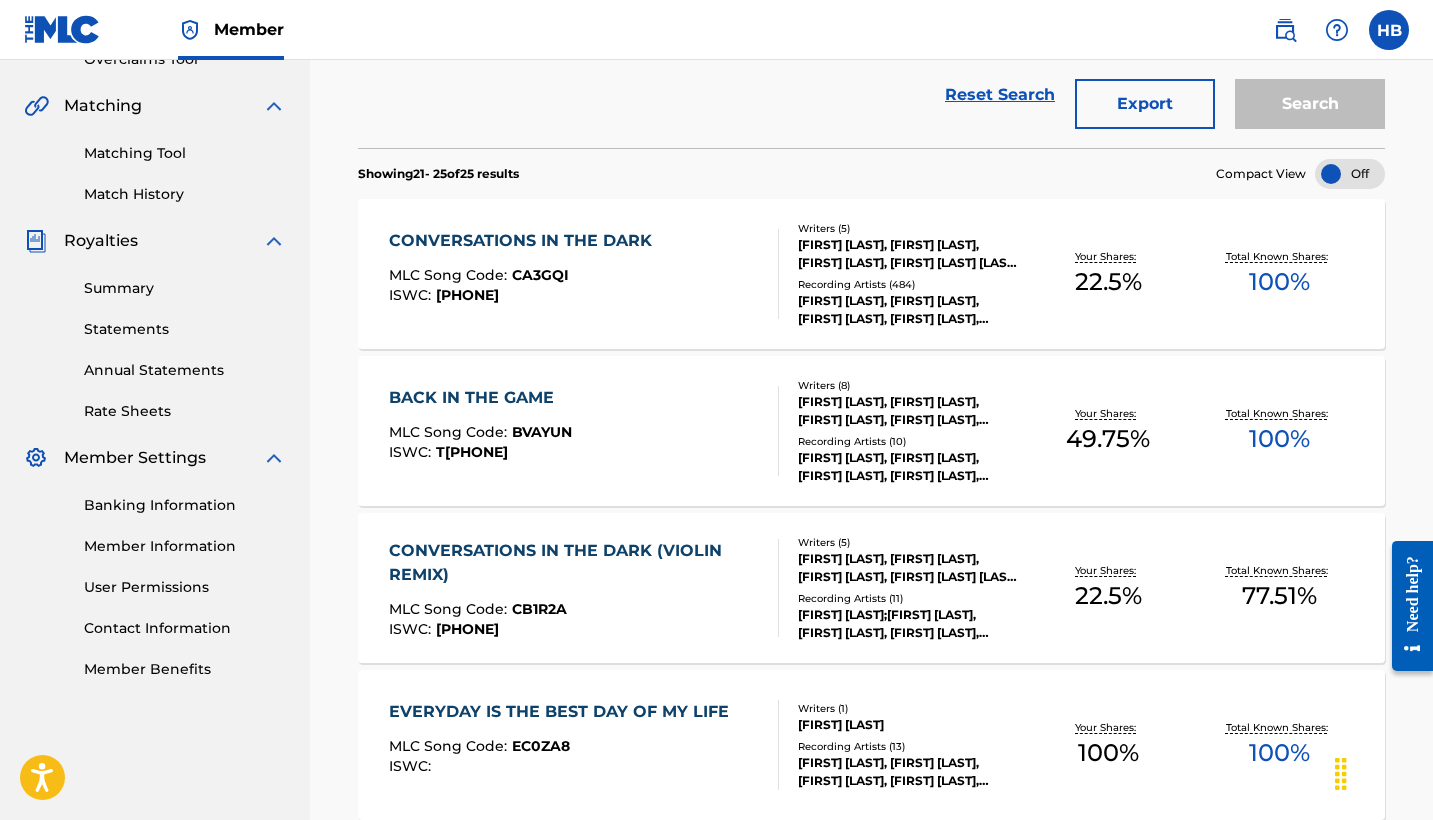 click on "BACK IN THE GAME" at bounding box center [480, 398] 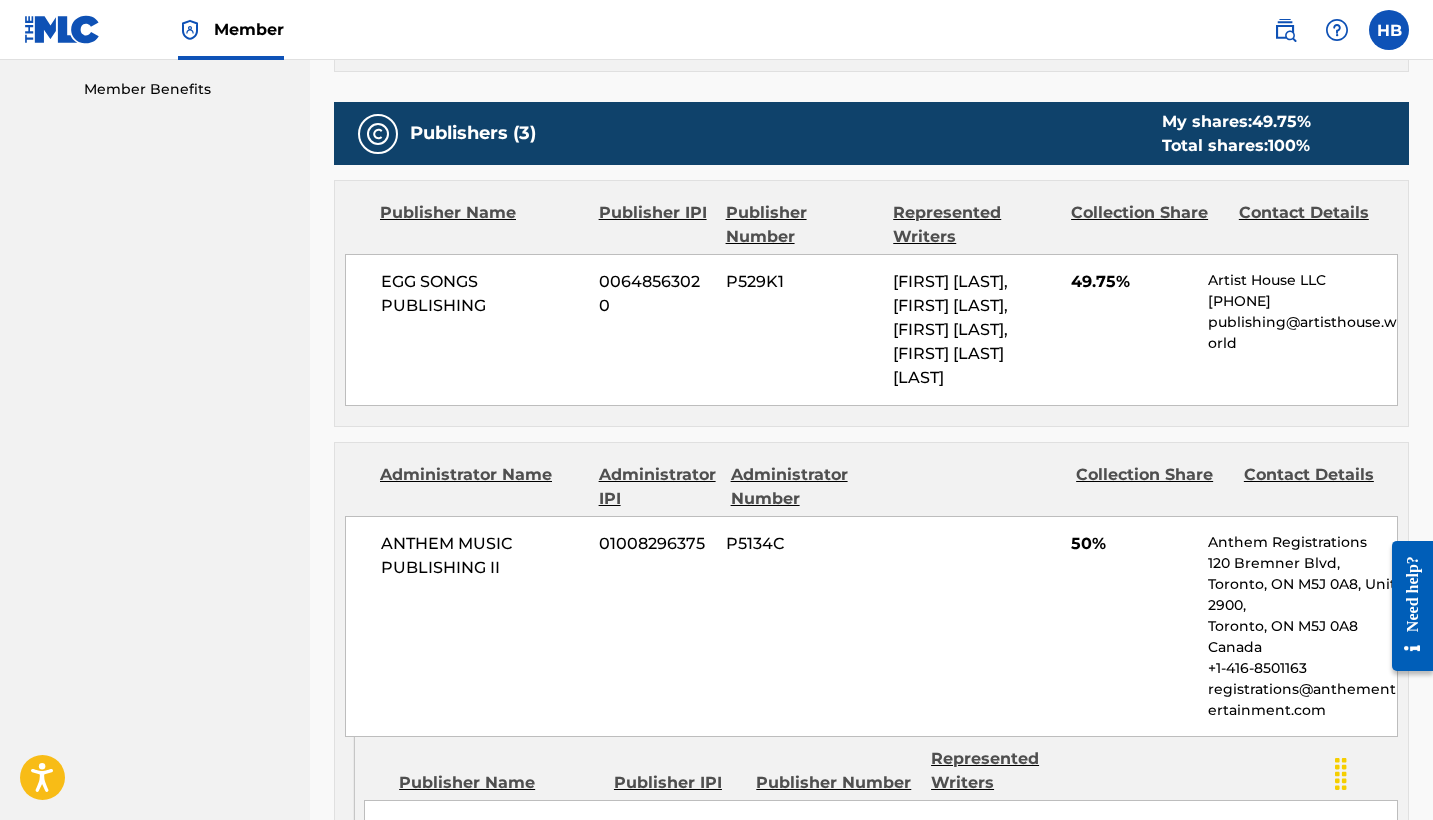 scroll, scrollTop: 1020, scrollLeft: 0, axis: vertical 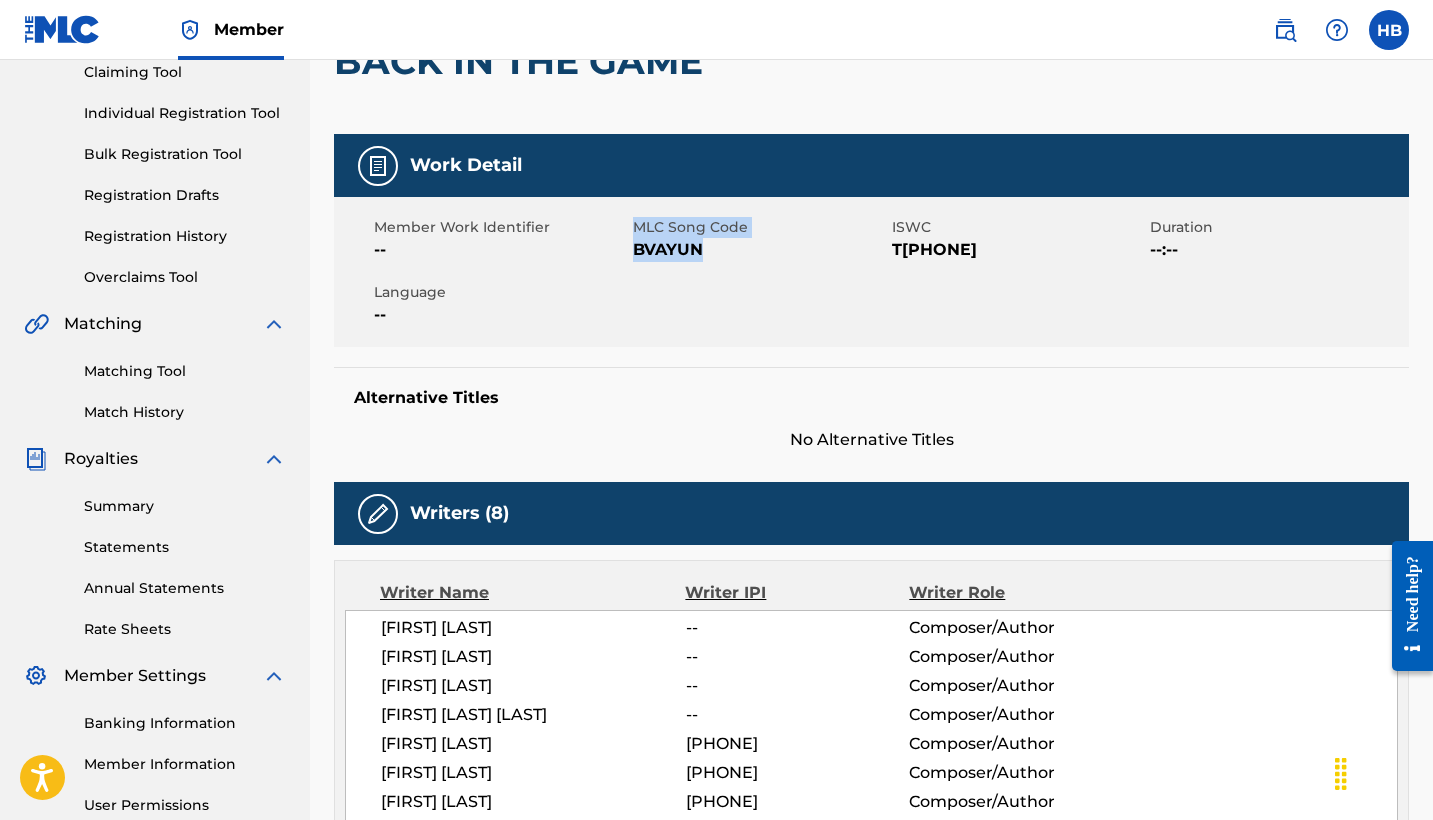 drag, startPoint x: 631, startPoint y: 244, endPoint x: 716, endPoint y: 247, distance: 85.052925 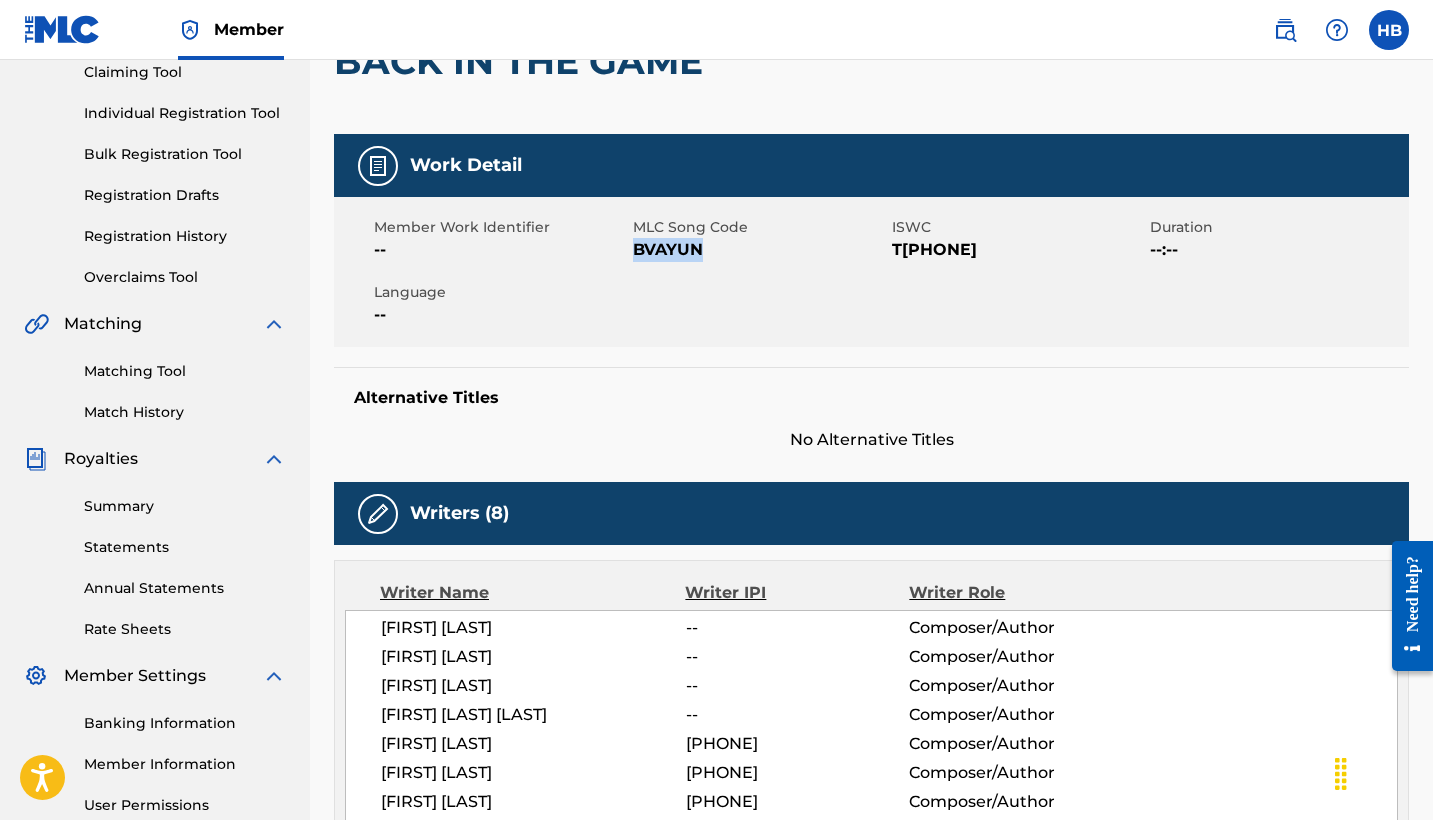 drag, startPoint x: 636, startPoint y: 243, endPoint x: 711, endPoint y: 257, distance: 76.29548 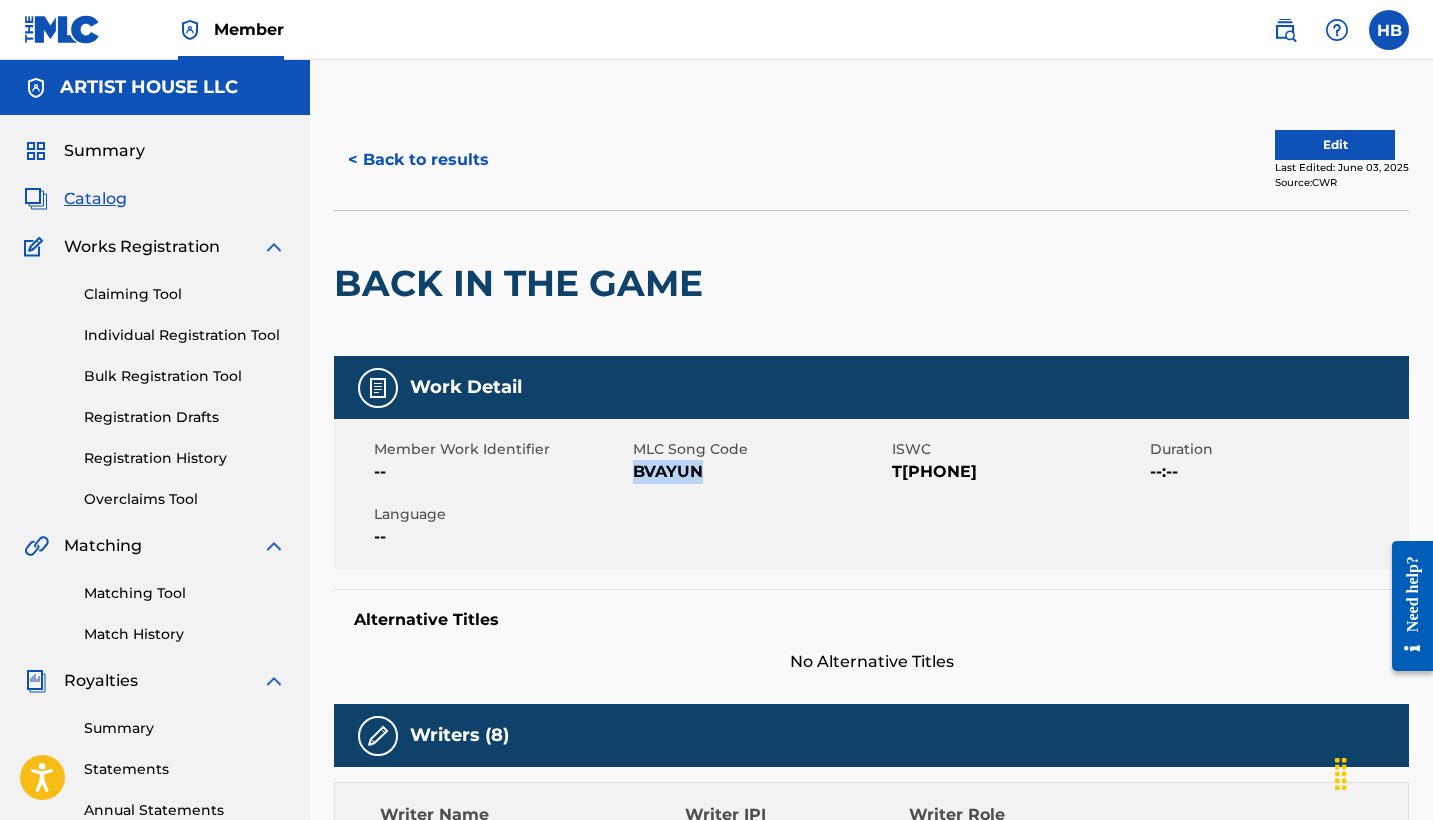scroll, scrollTop: 0, scrollLeft: 0, axis: both 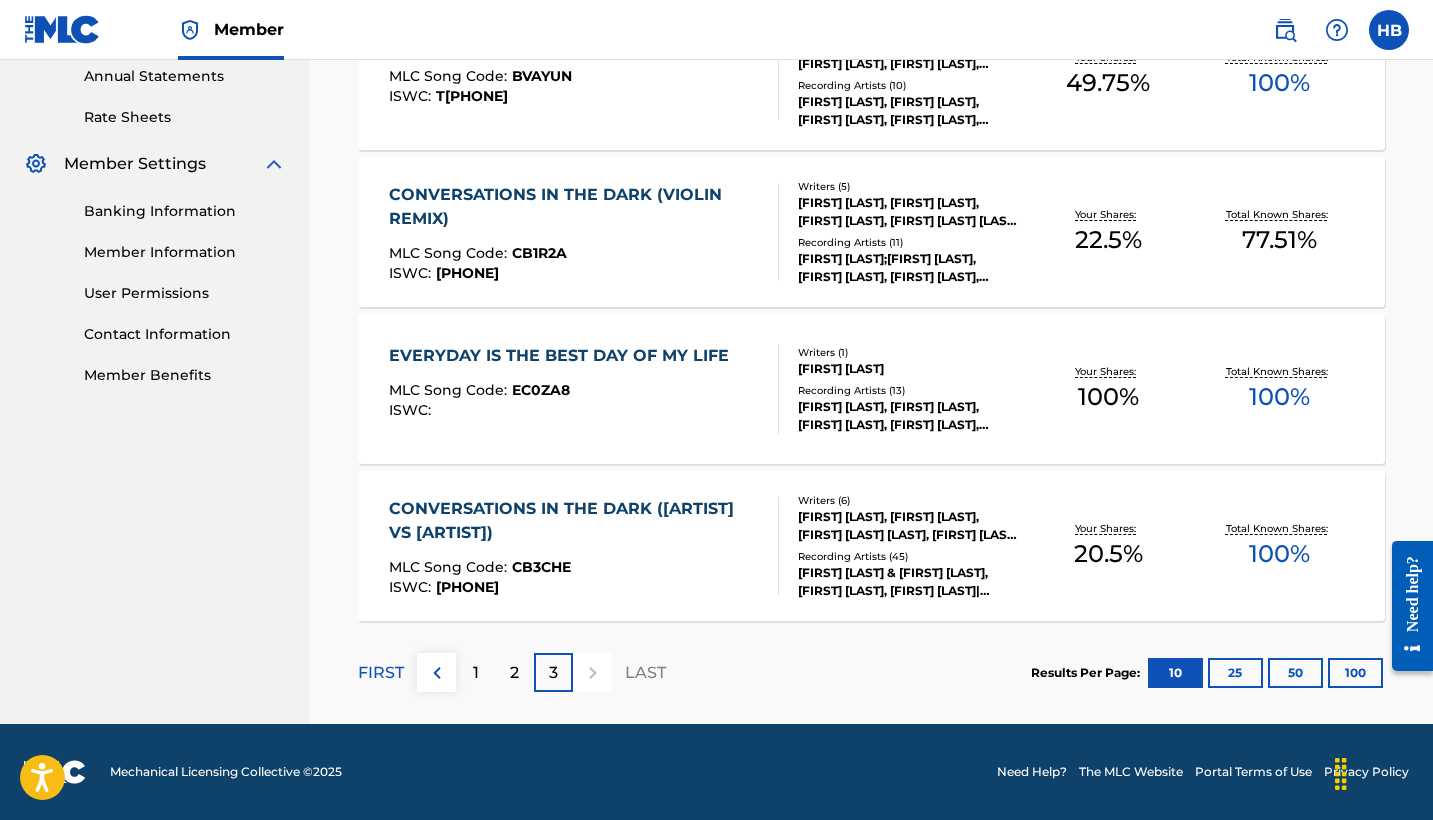 click at bounding box center [592, 672] 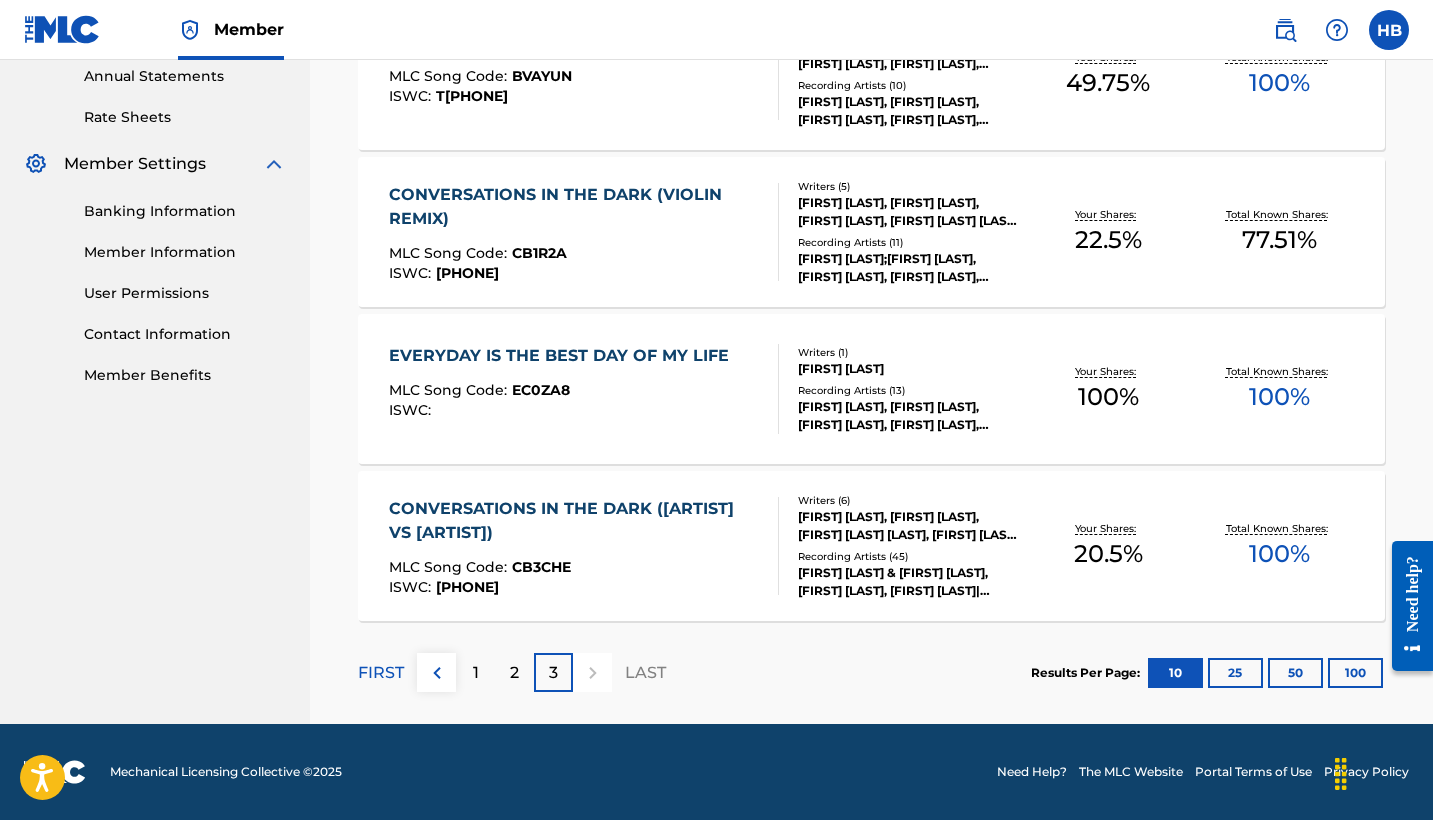 click at bounding box center [592, 672] 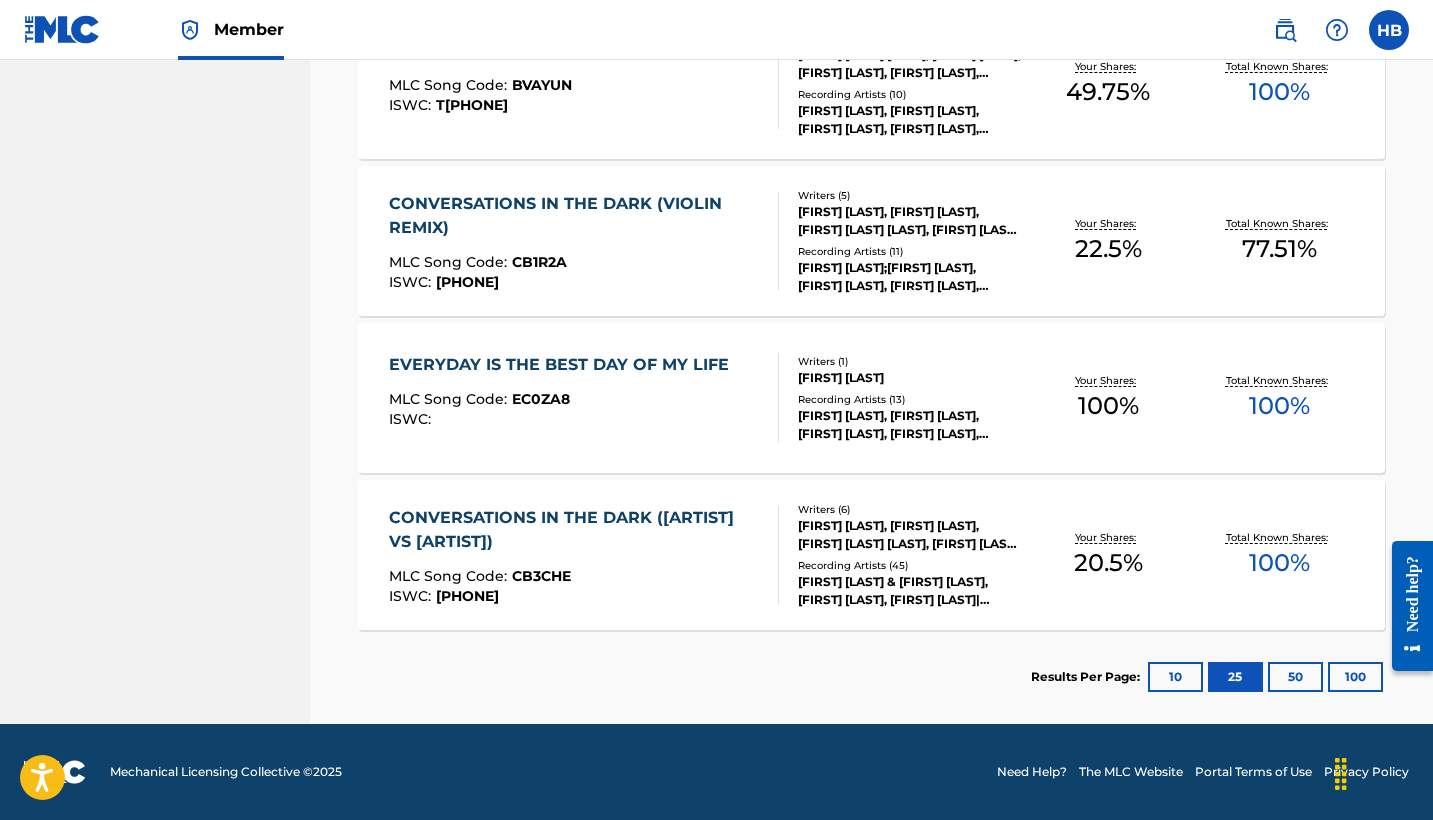 scroll, scrollTop: 3865, scrollLeft: 0, axis: vertical 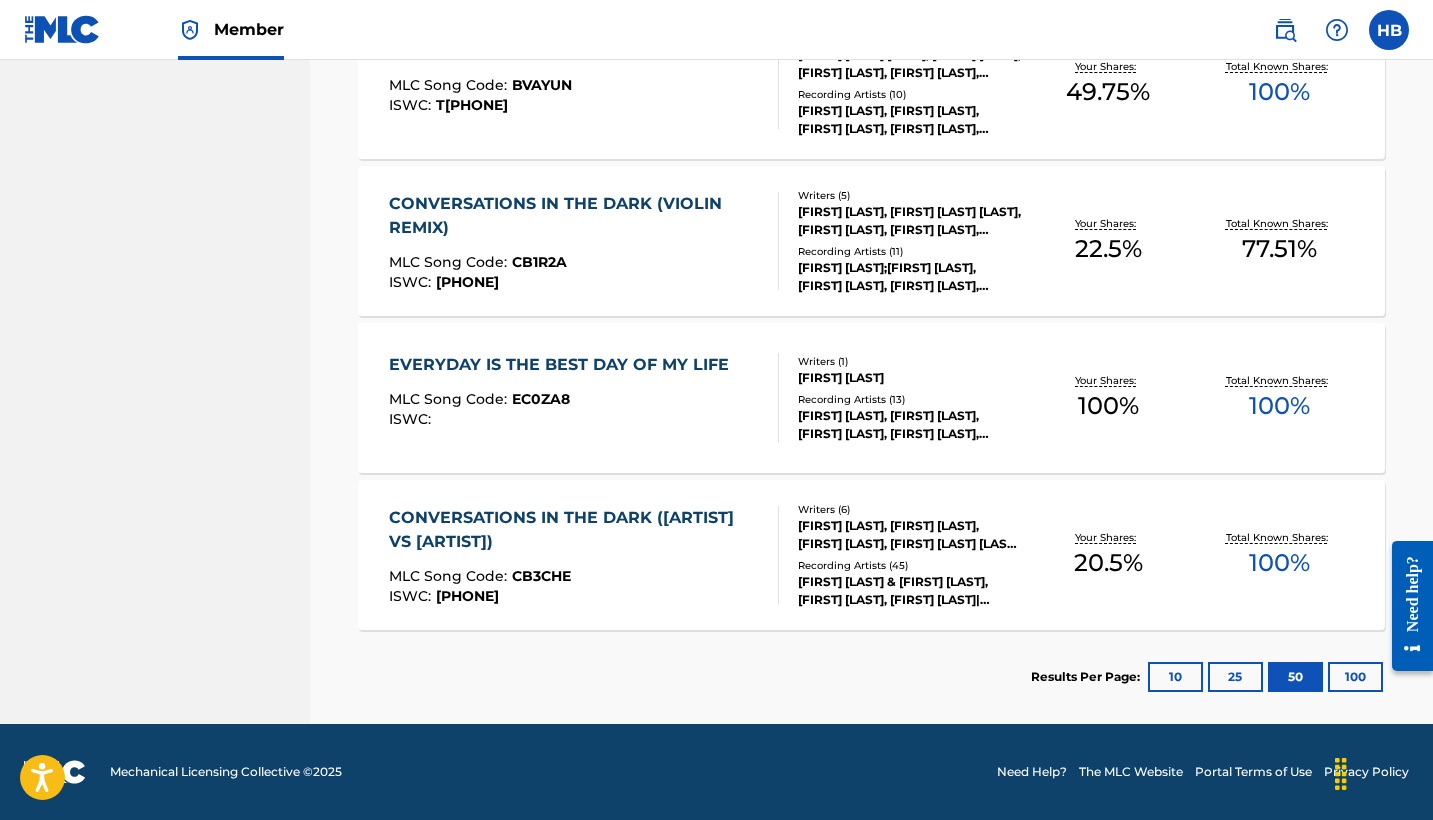 click on "100" at bounding box center (1355, 677) 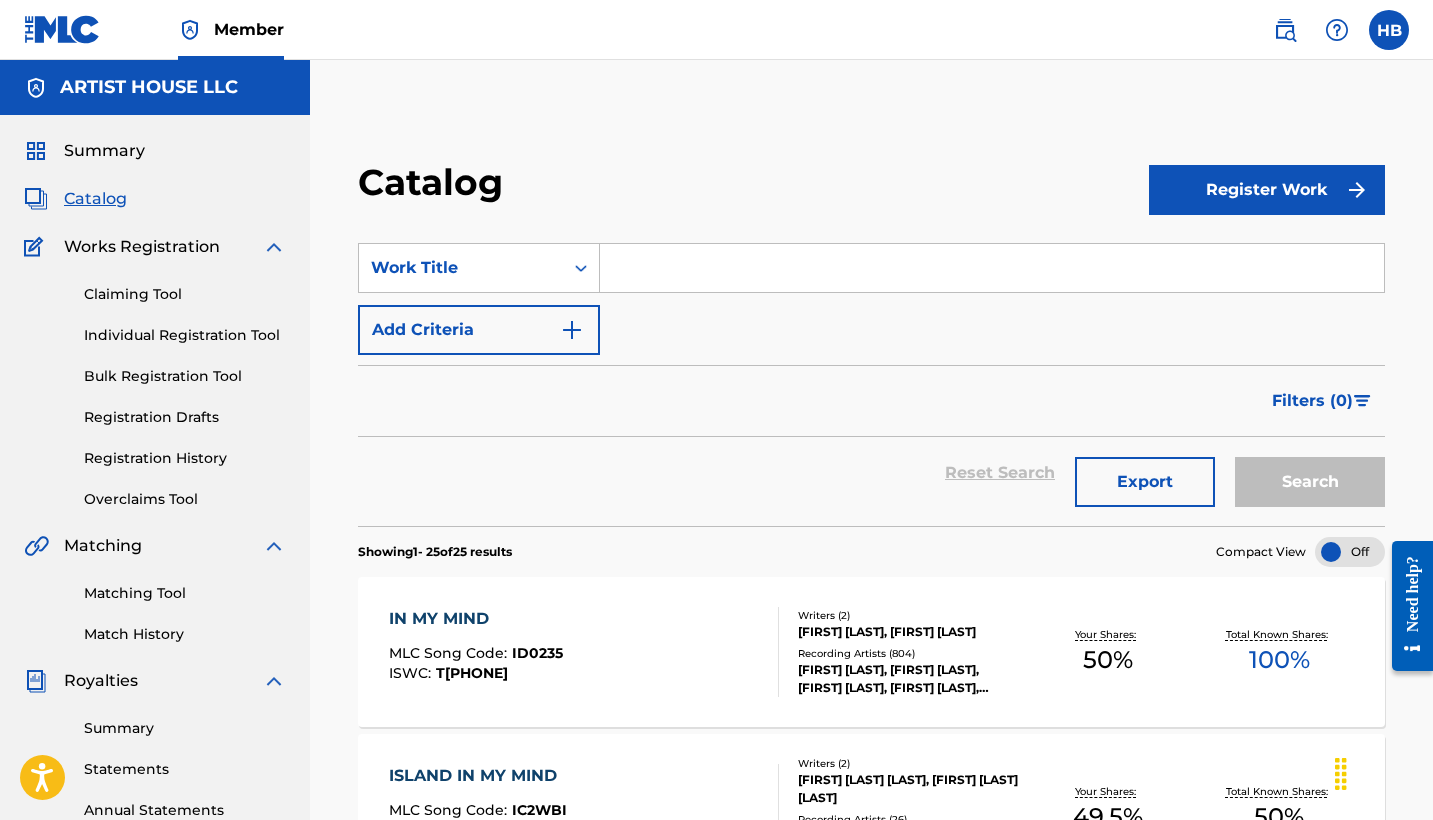 scroll, scrollTop: 0, scrollLeft: 0, axis: both 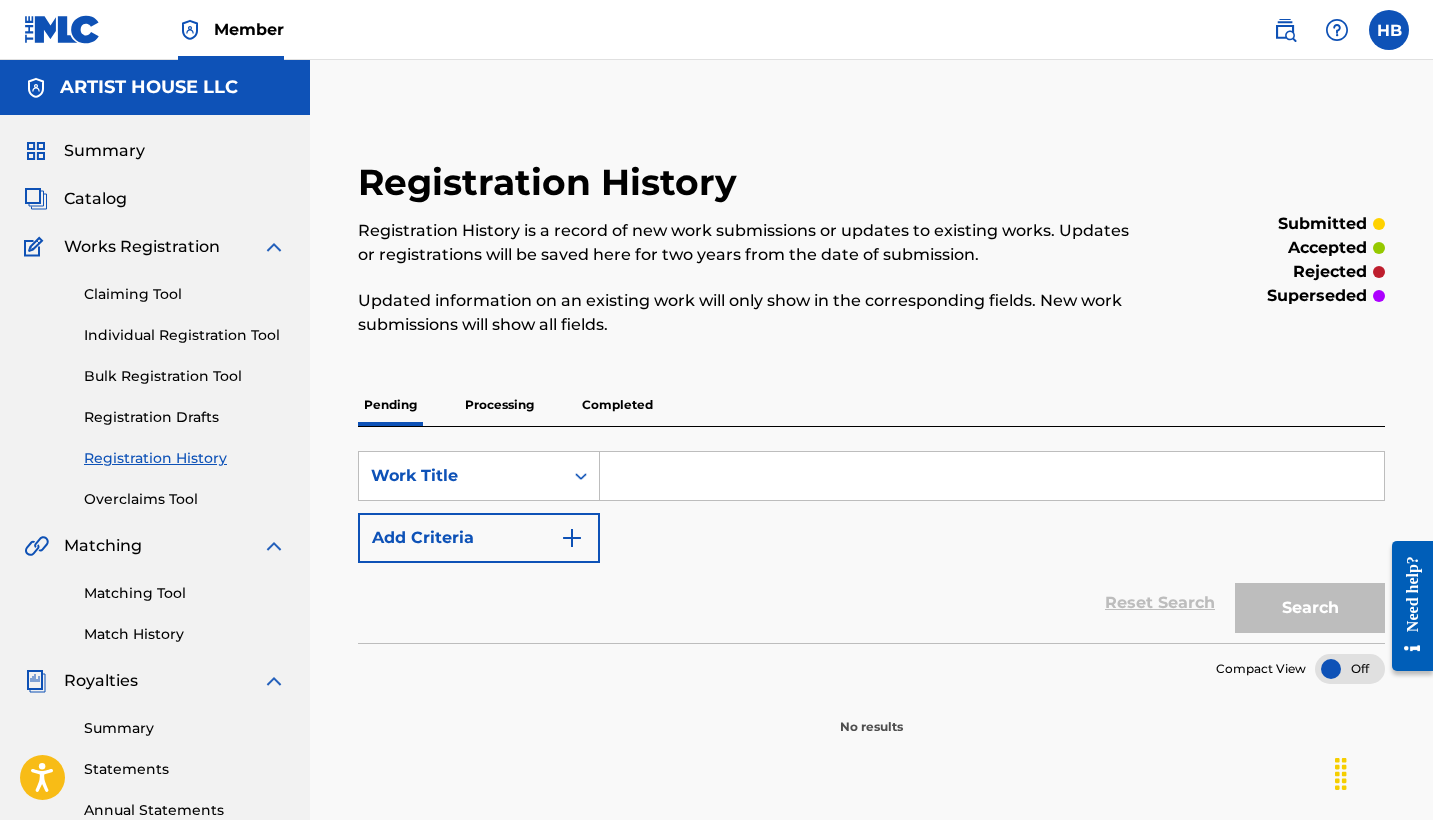 click on "Catalog" at bounding box center (95, 199) 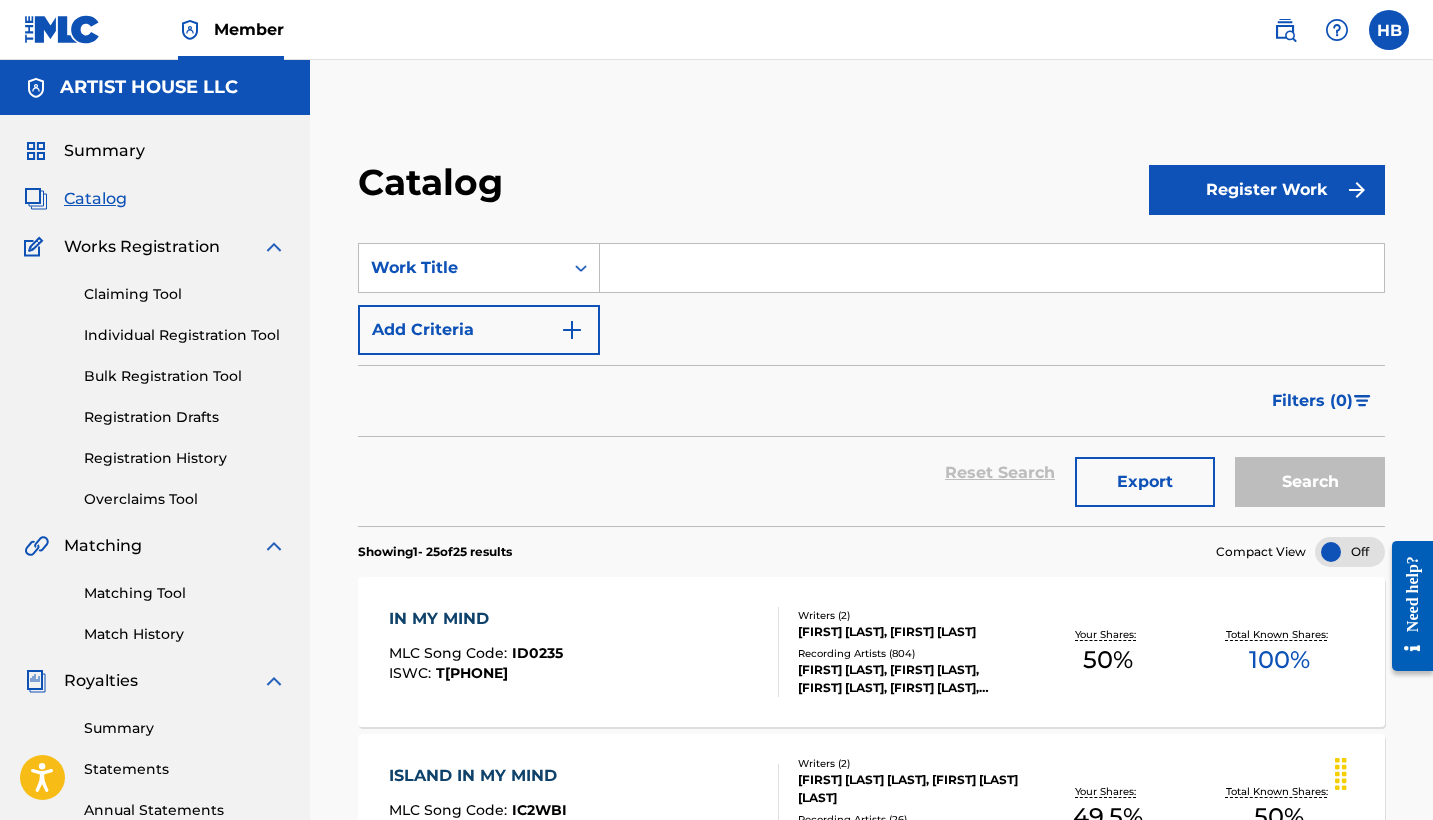 scroll, scrollTop: 0, scrollLeft: 0, axis: both 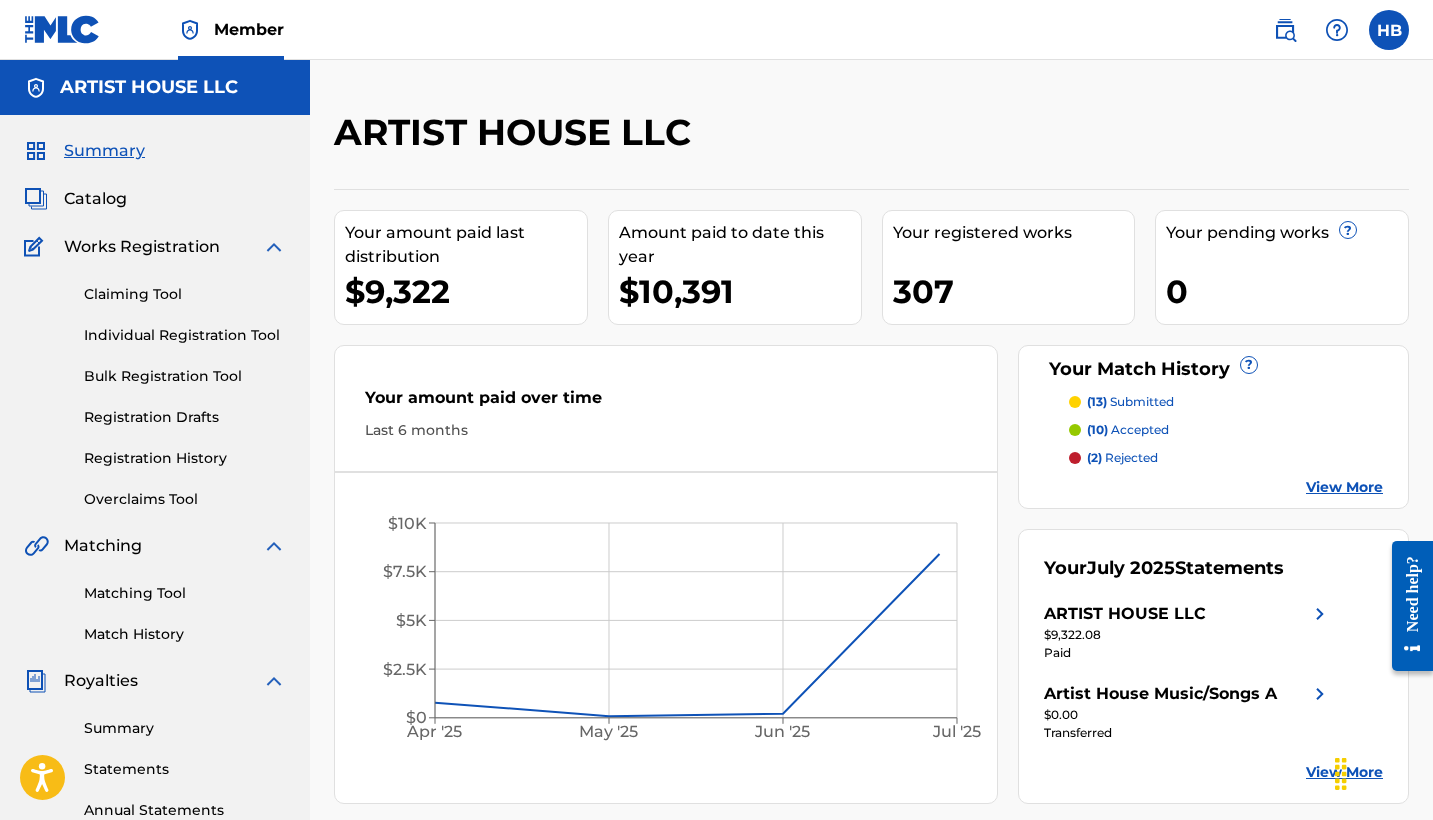 click on "307" at bounding box center (1014, 291) 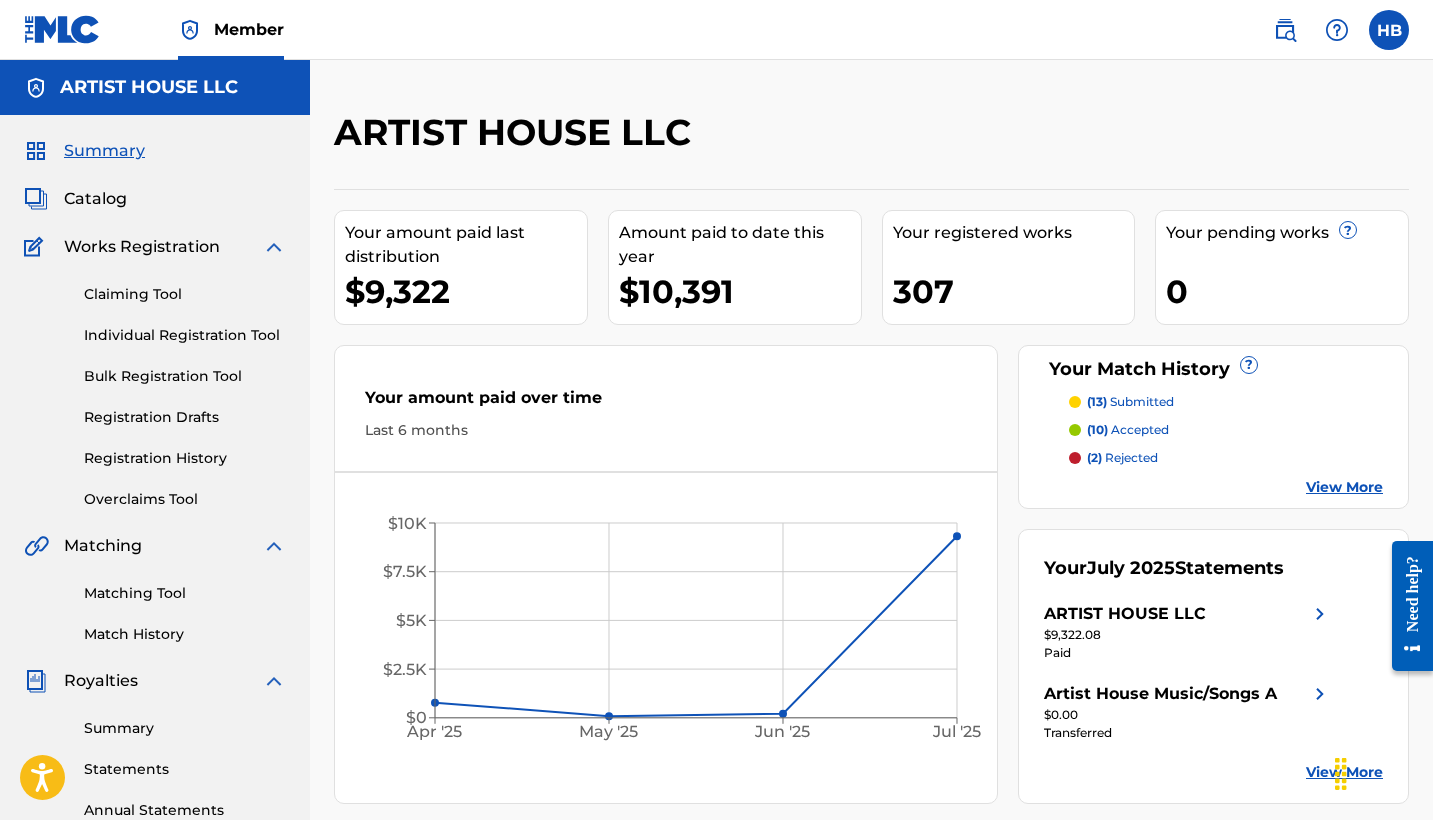 click on "307" at bounding box center [1014, 291] 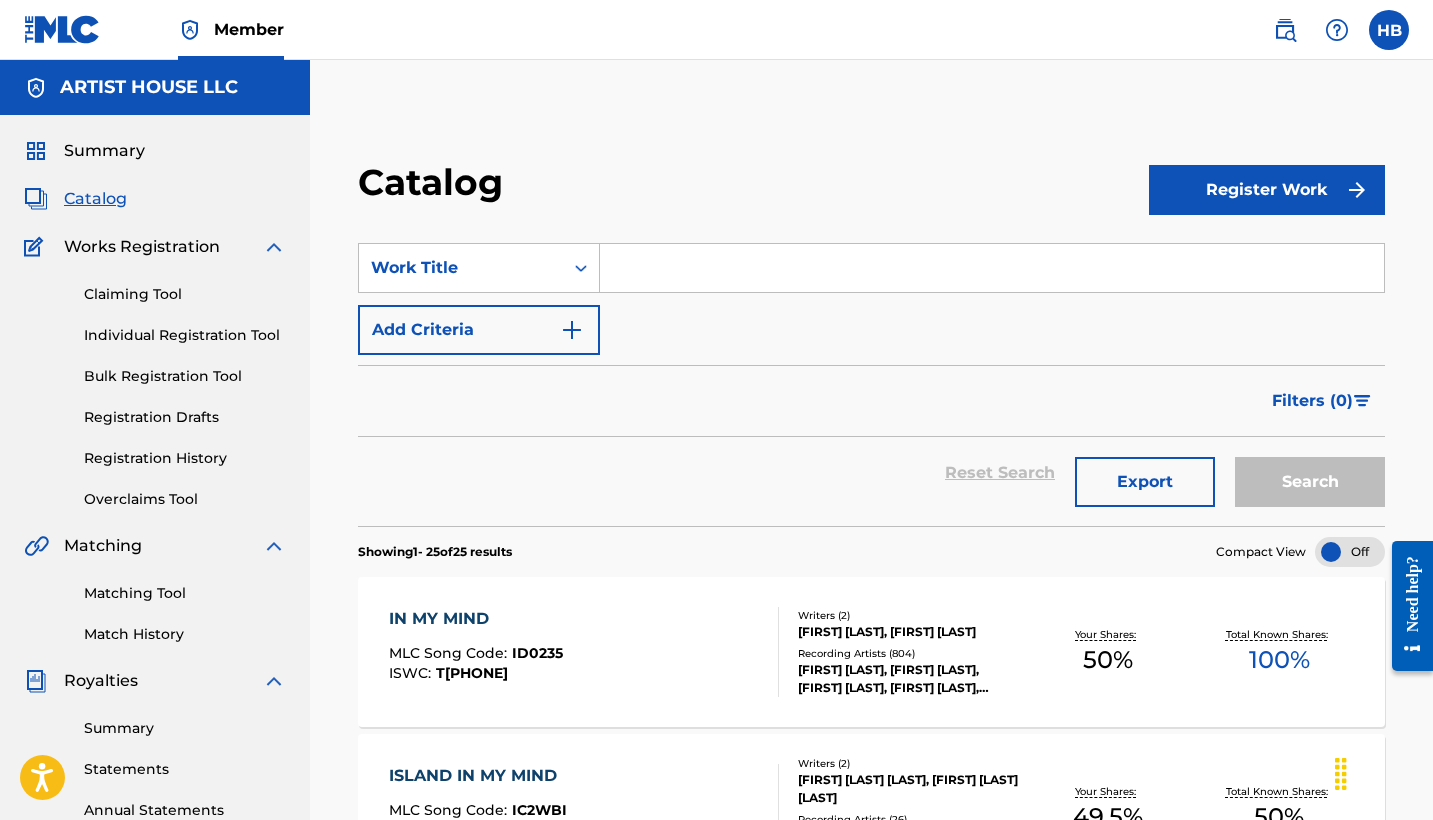 scroll, scrollTop: 0, scrollLeft: 0, axis: both 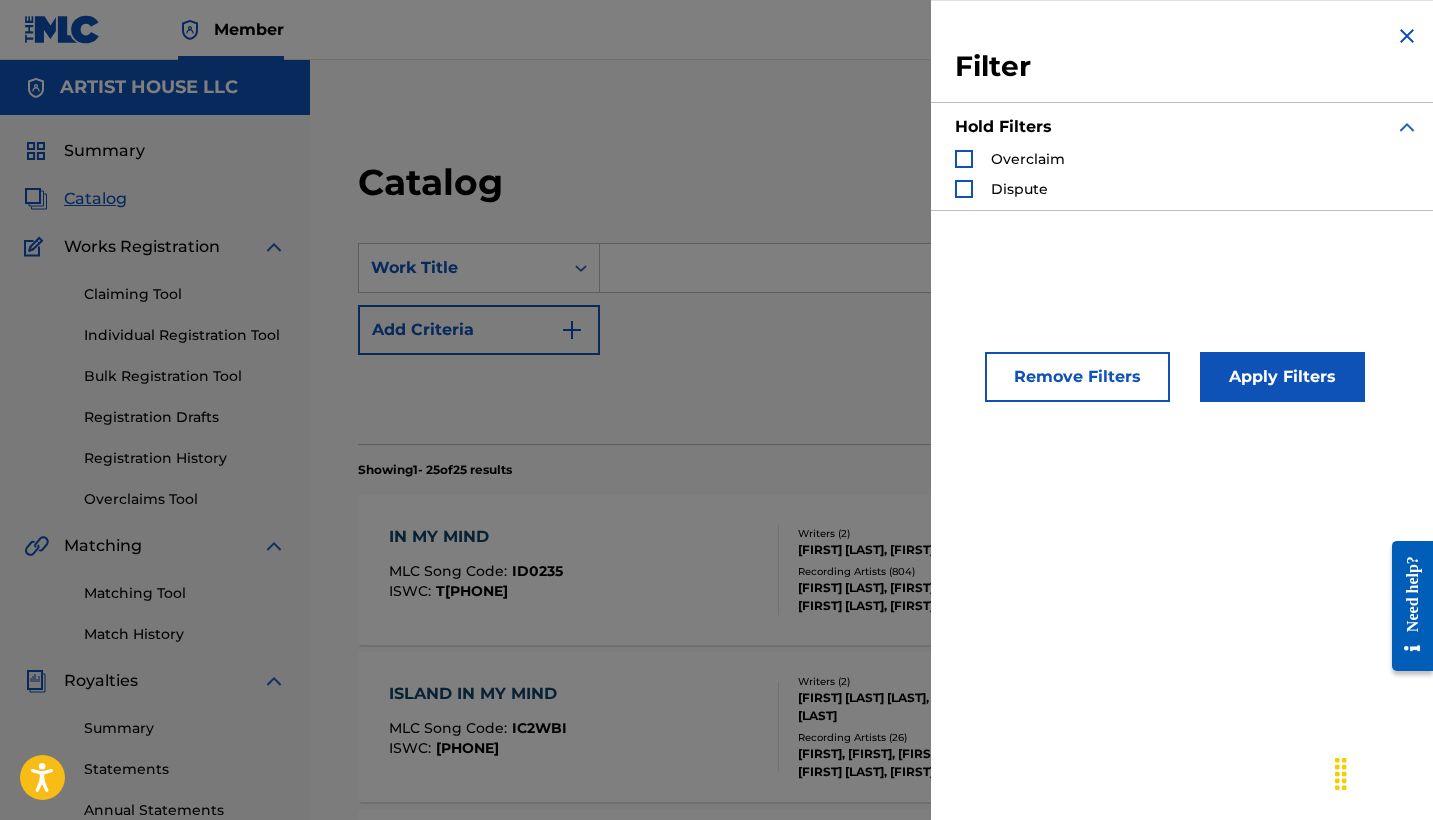 click on "Remove Filters" at bounding box center (1077, 377) 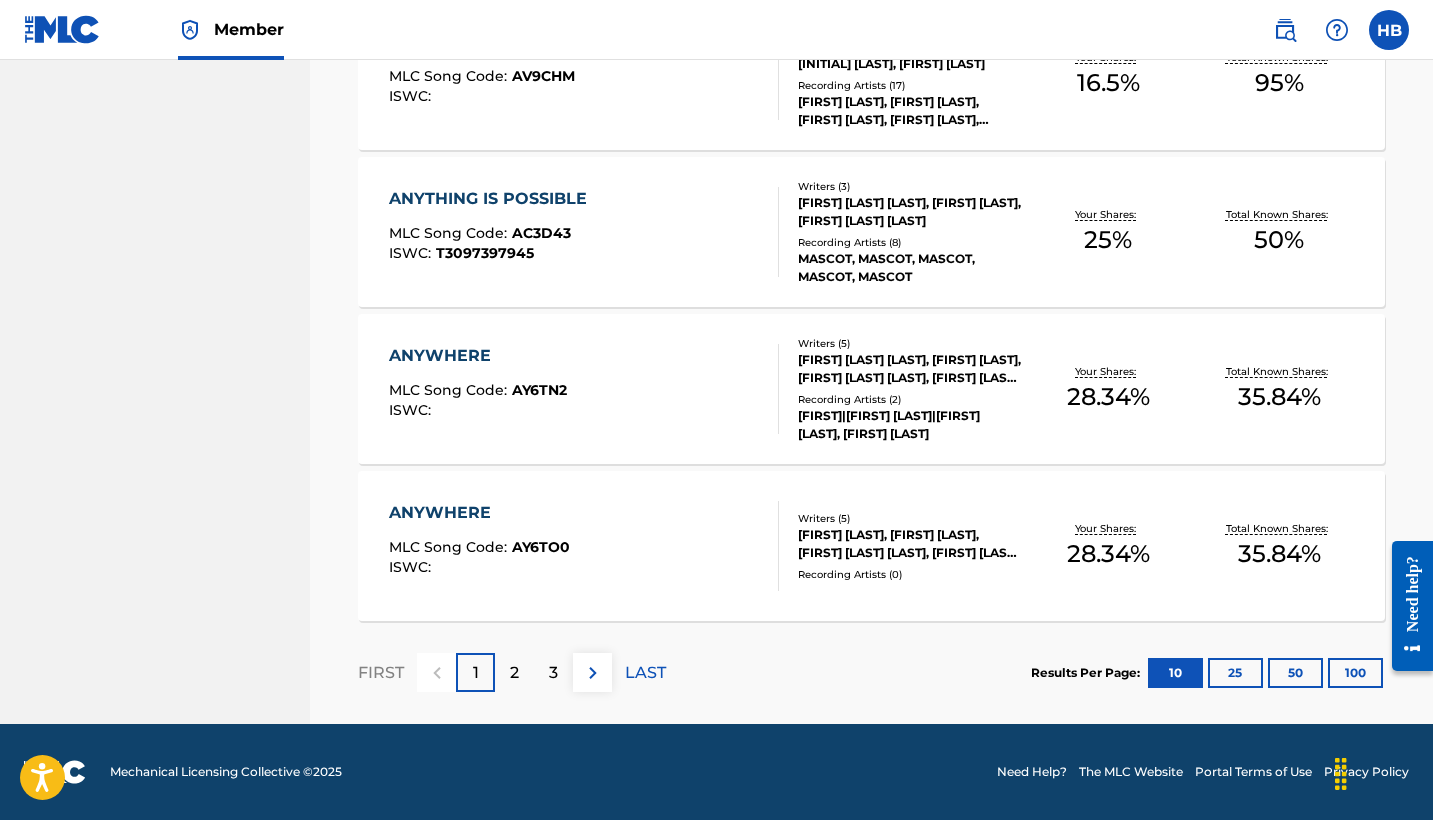 scroll, scrollTop: 1519, scrollLeft: 0, axis: vertical 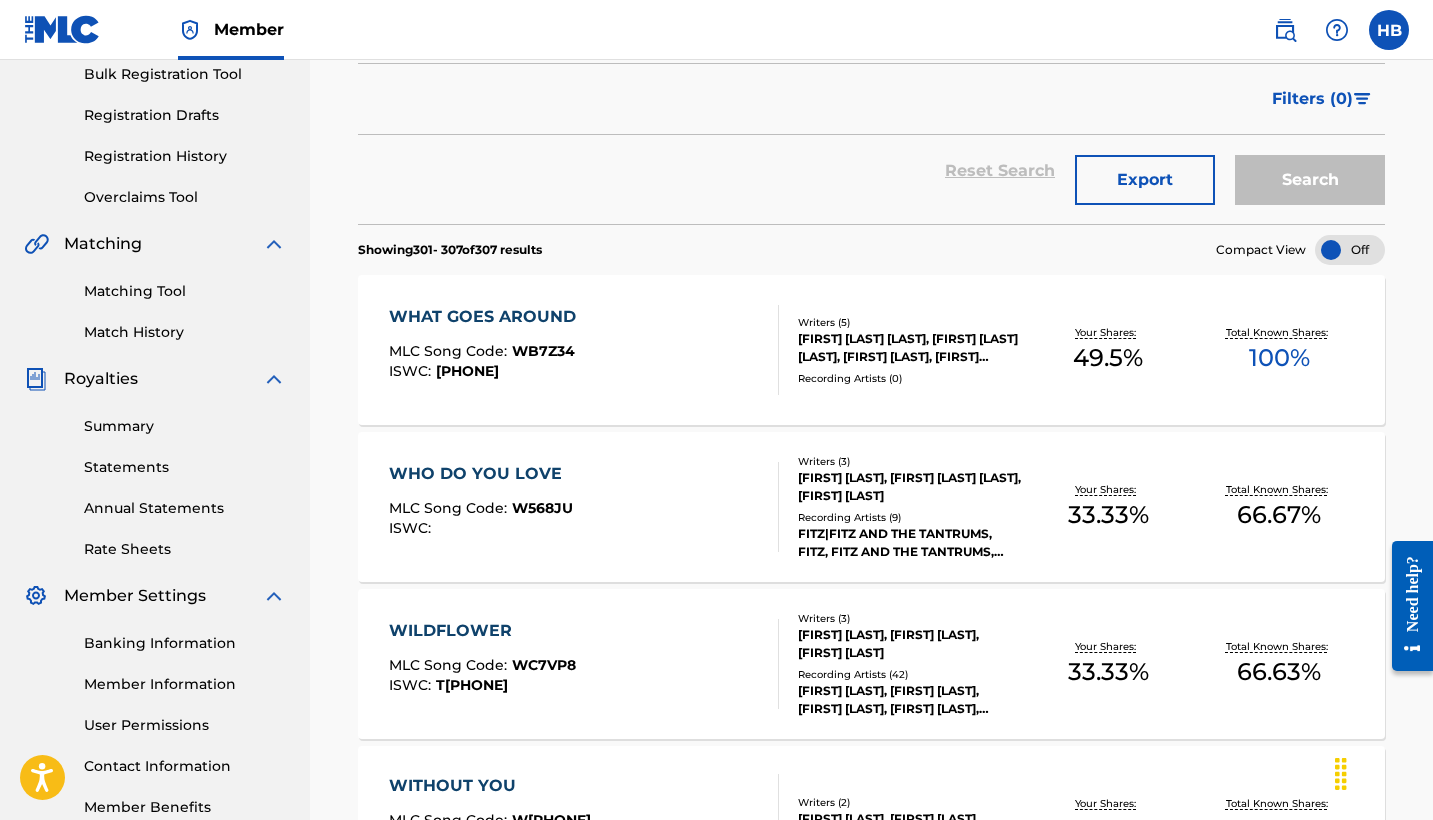 click on "WHAT GOES AROUND" at bounding box center (487, 317) 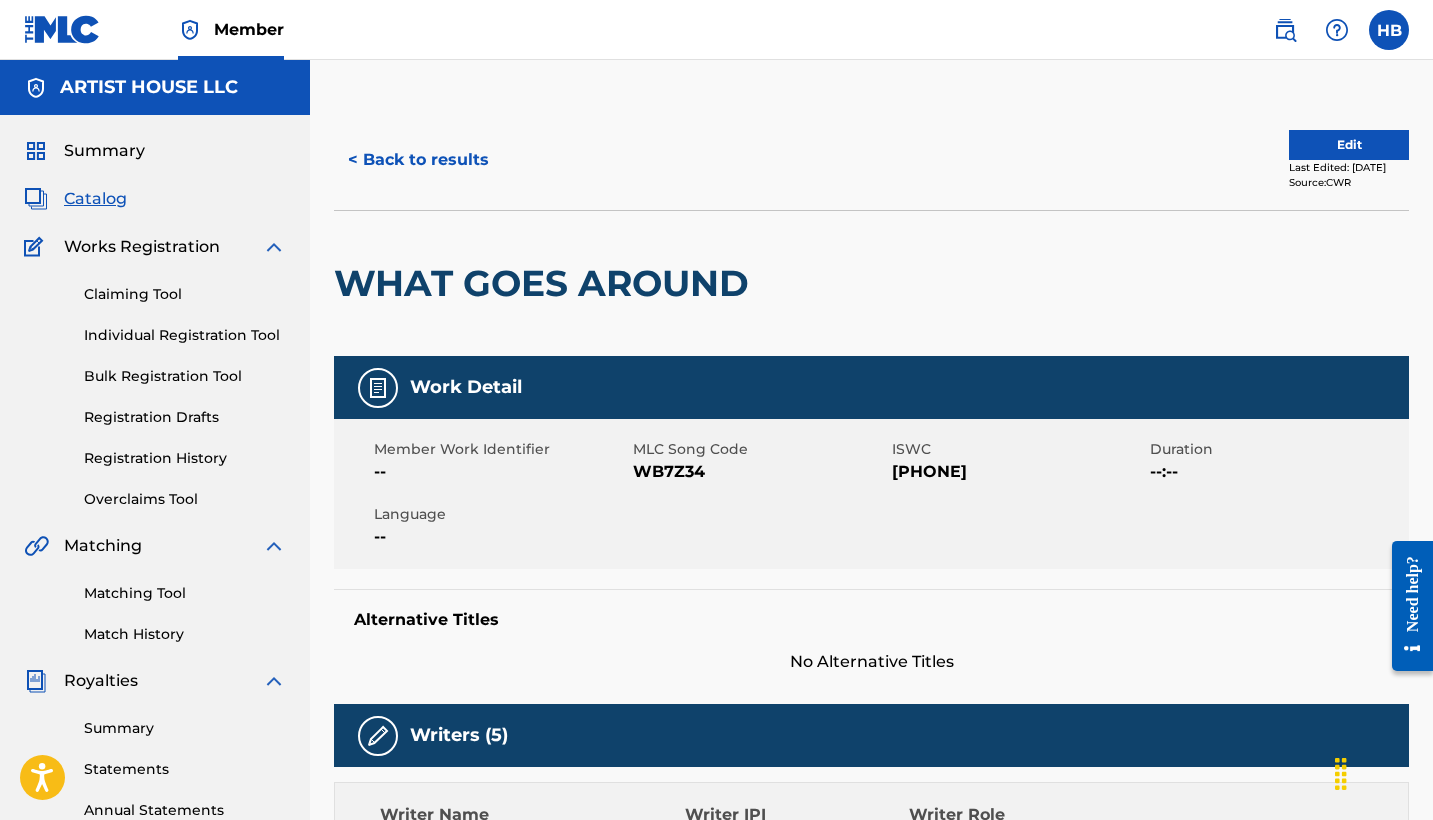 scroll, scrollTop: 0, scrollLeft: 0, axis: both 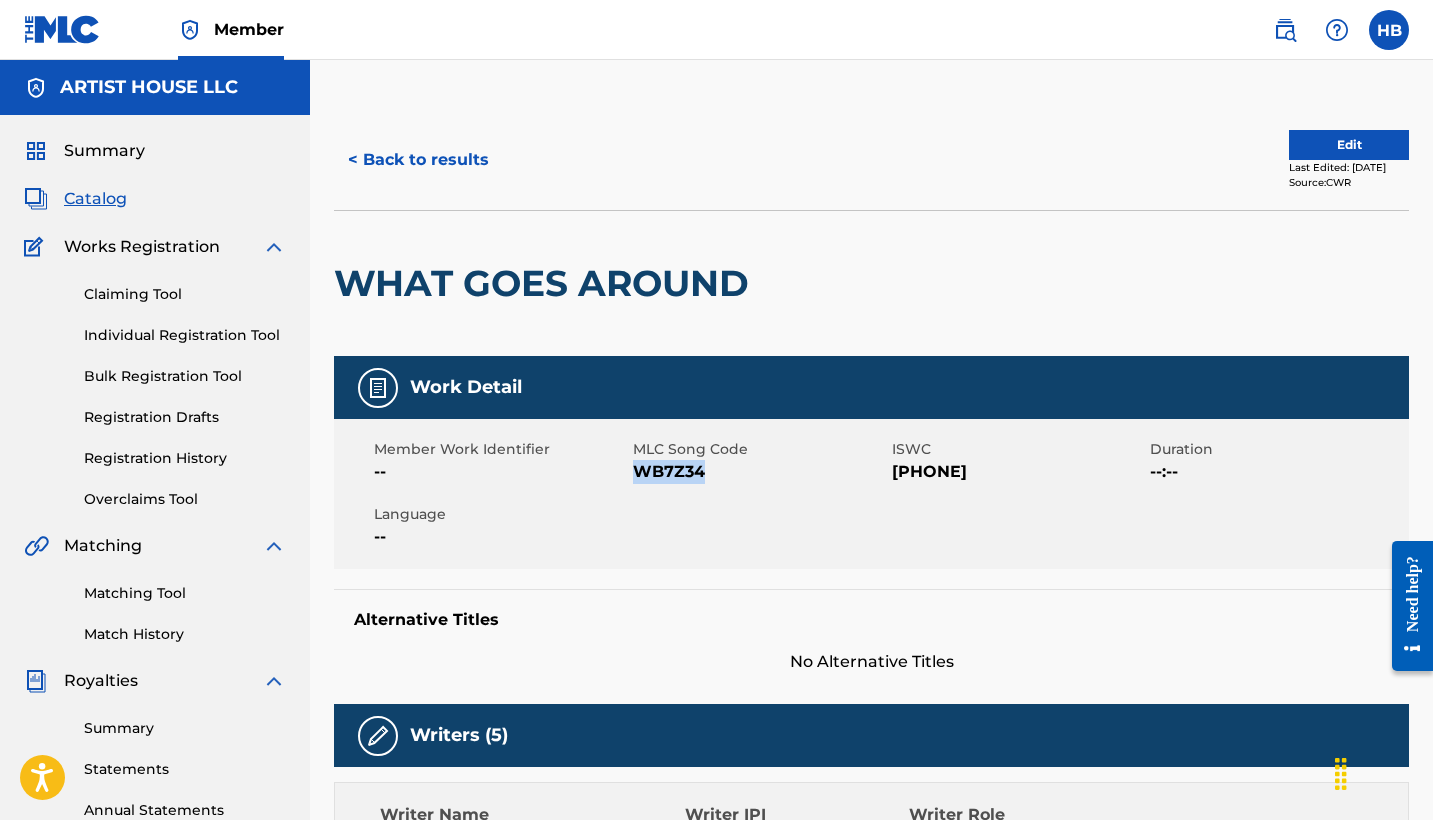 drag, startPoint x: 634, startPoint y: 471, endPoint x: 712, endPoint y: 471, distance: 78 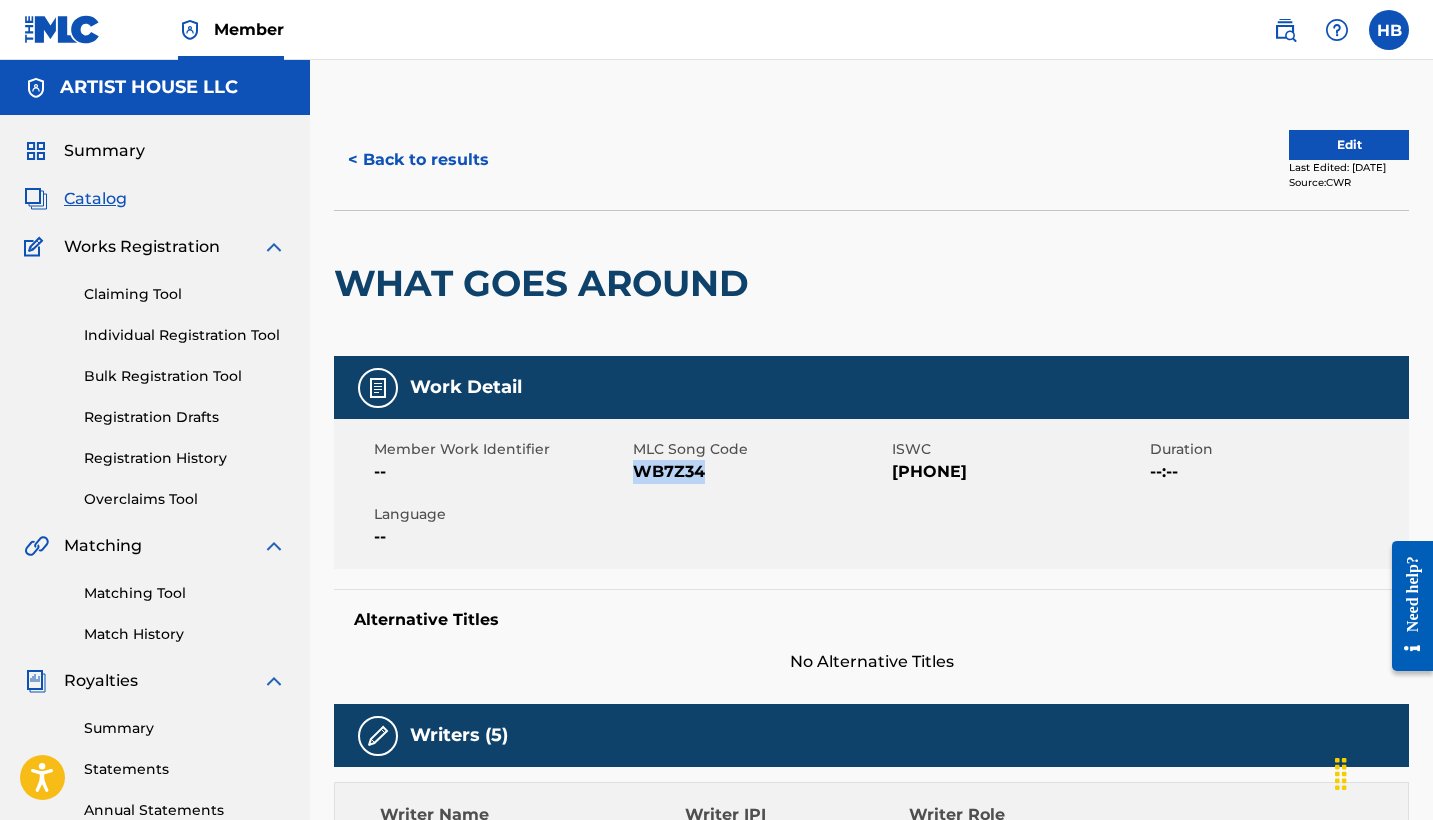 click on "< Back to results" at bounding box center [418, 160] 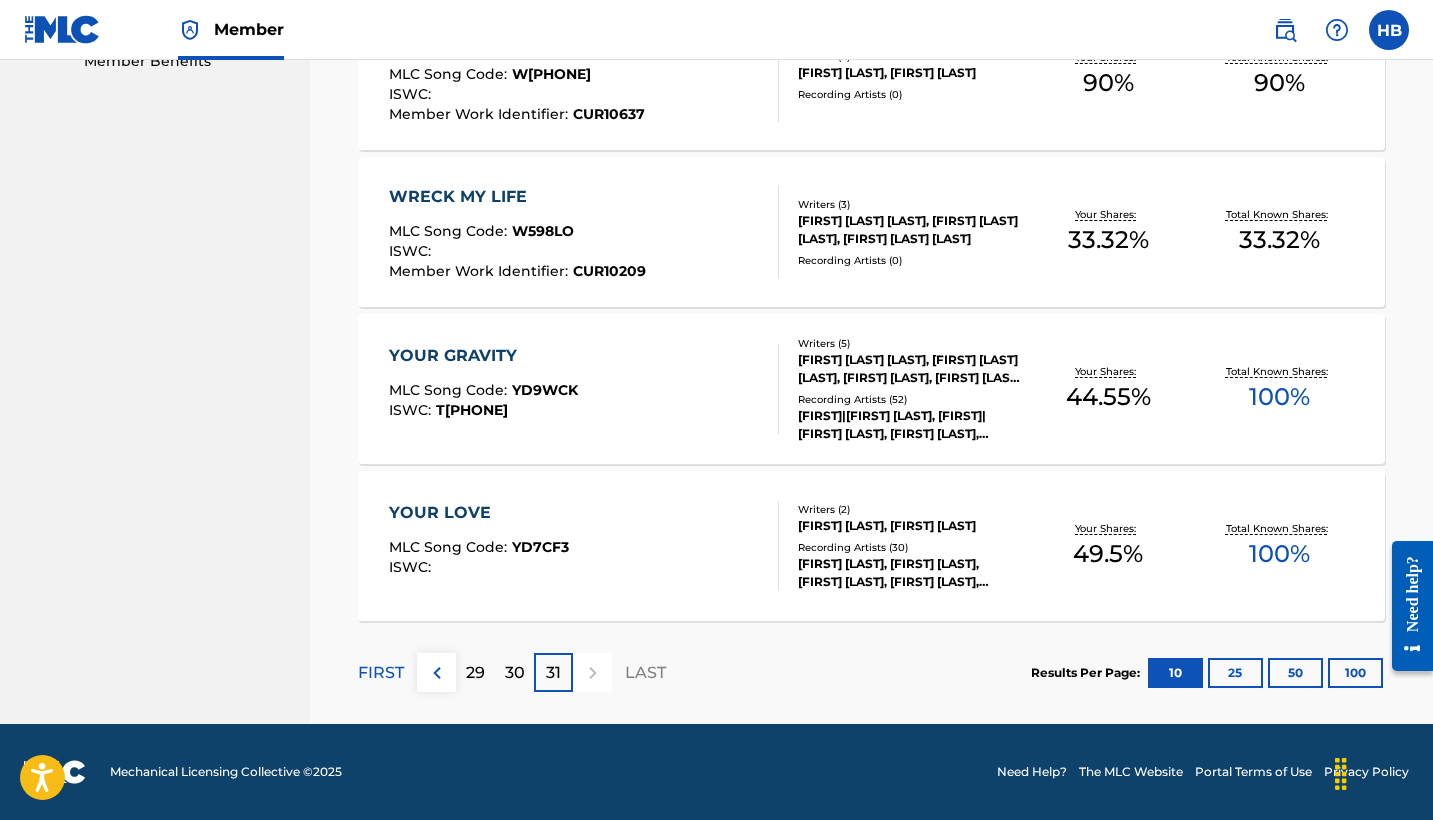 click on "29" at bounding box center [475, 673] 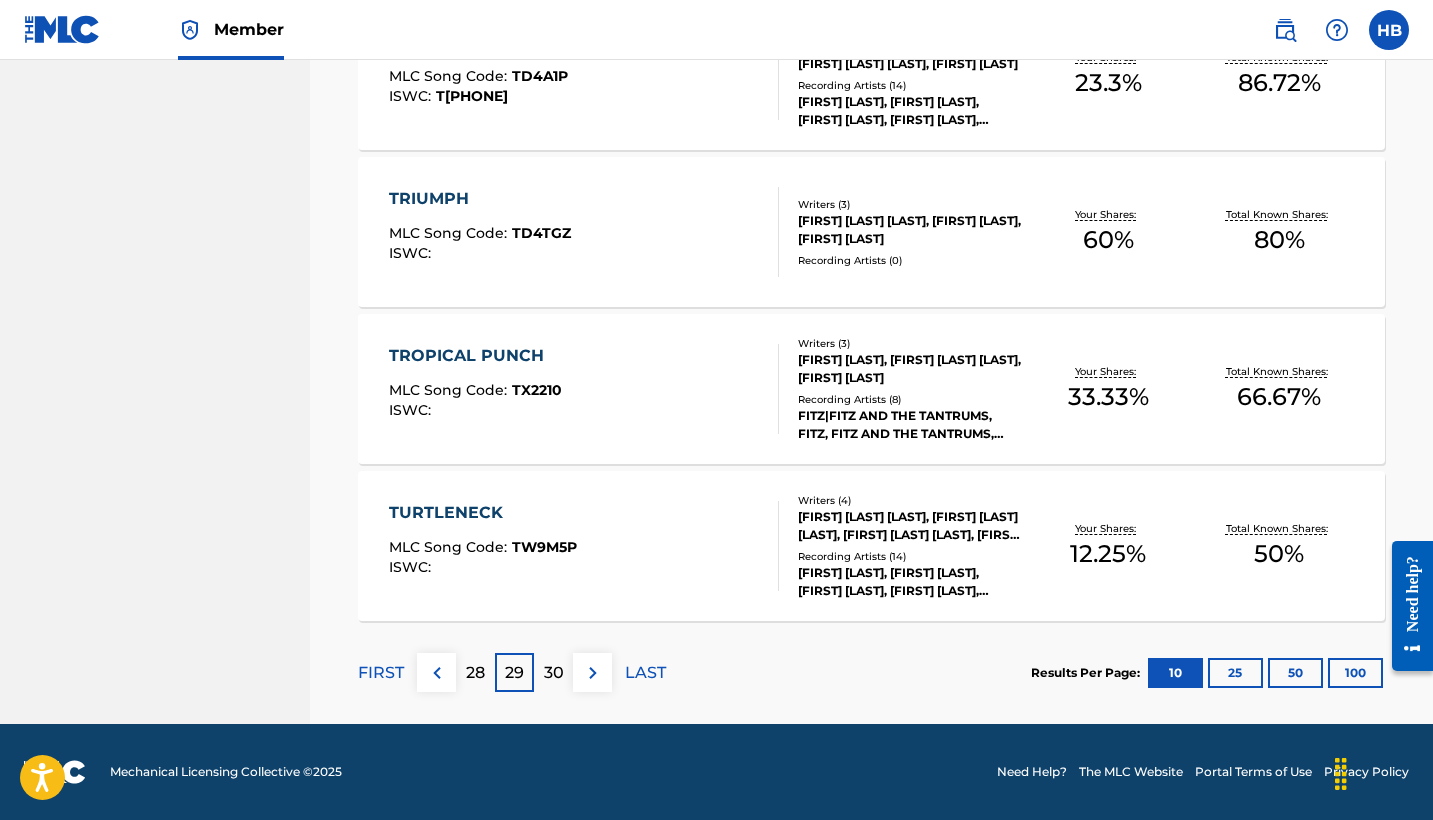 scroll, scrollTop: 1519, scrollLeft: 0, axis: vertical 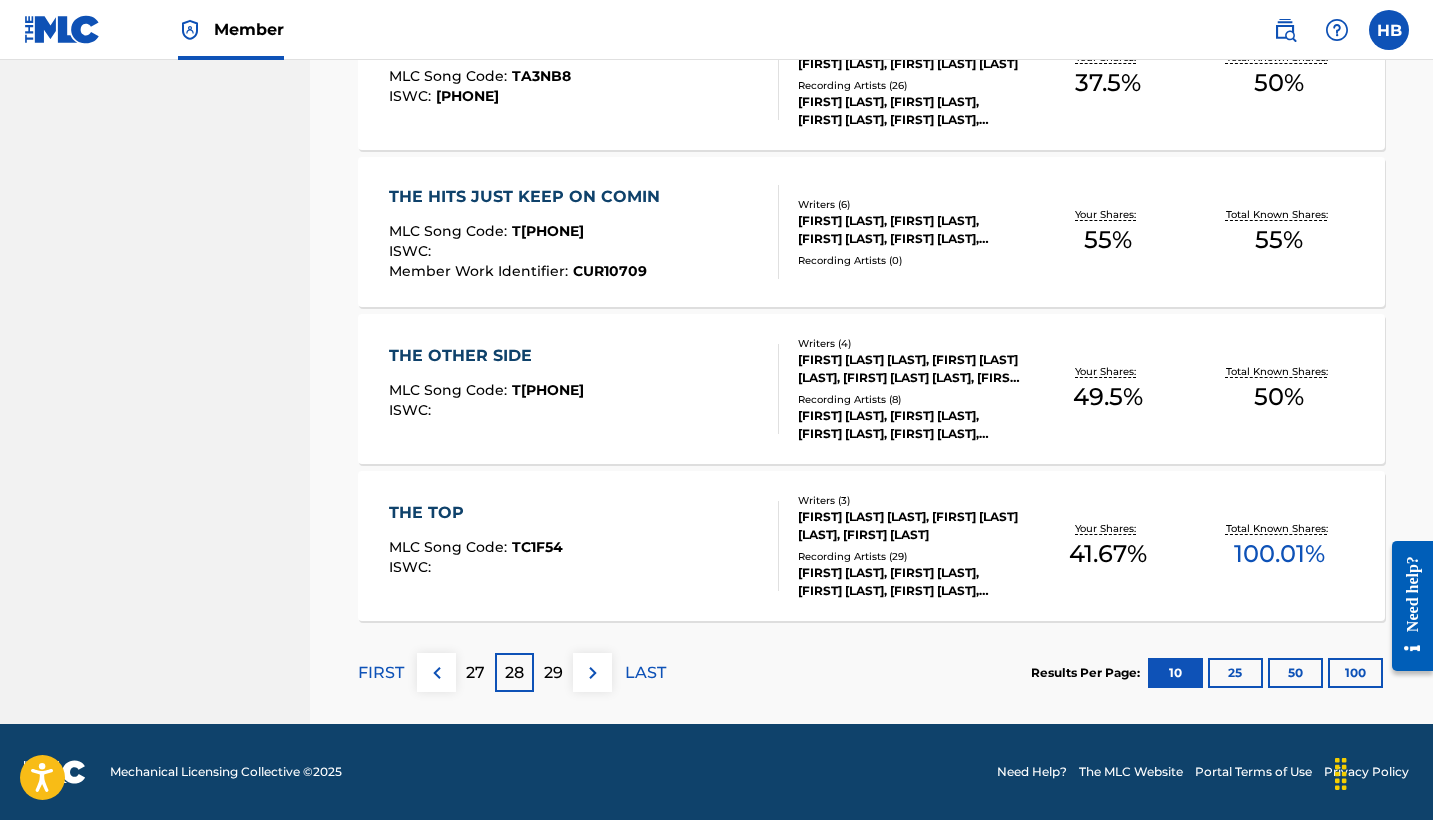click on "27" at bounding box center (475, 672) 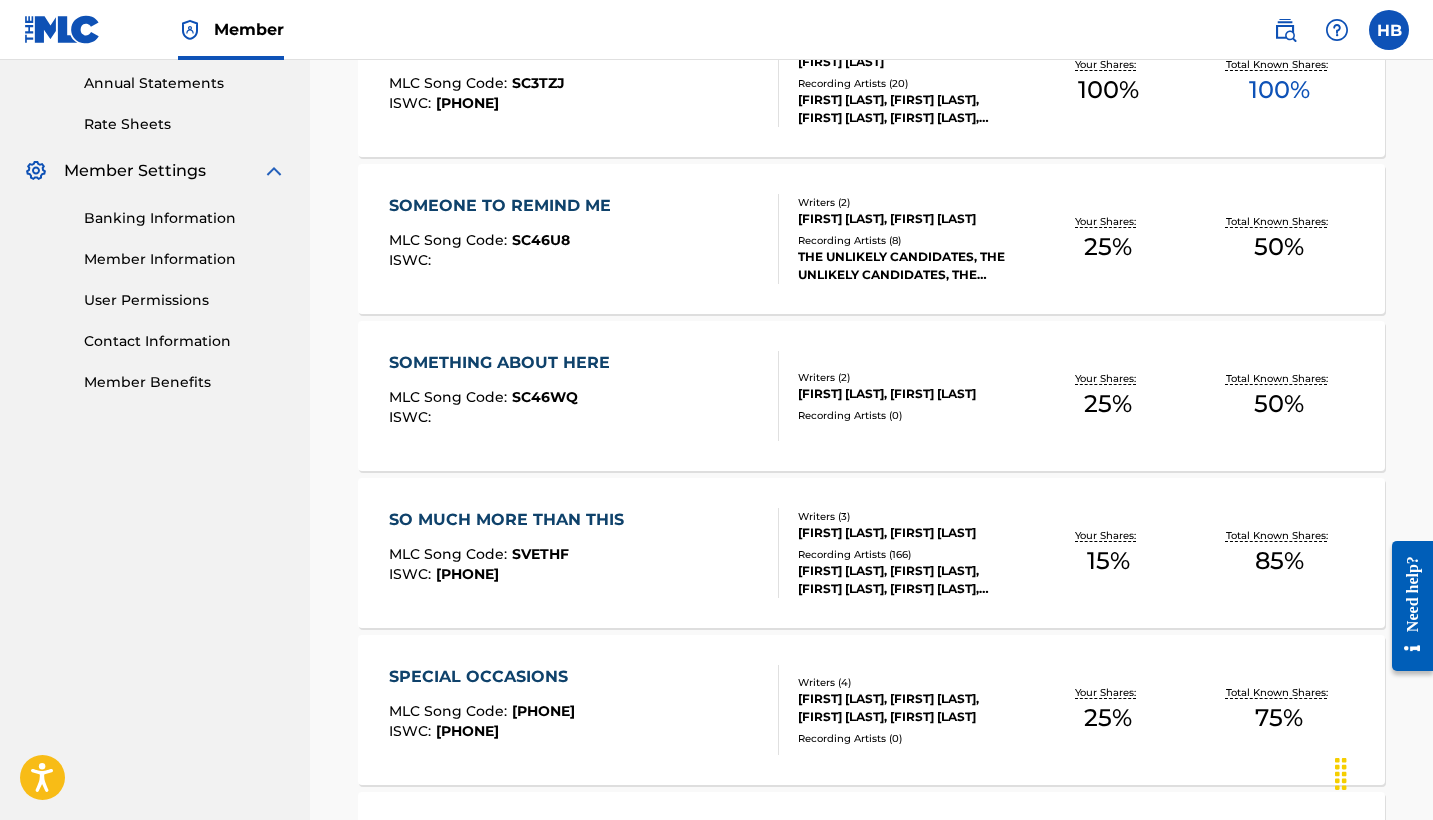 scroll, scrollTop: 729, scrollLeft: 0, axis: vertical 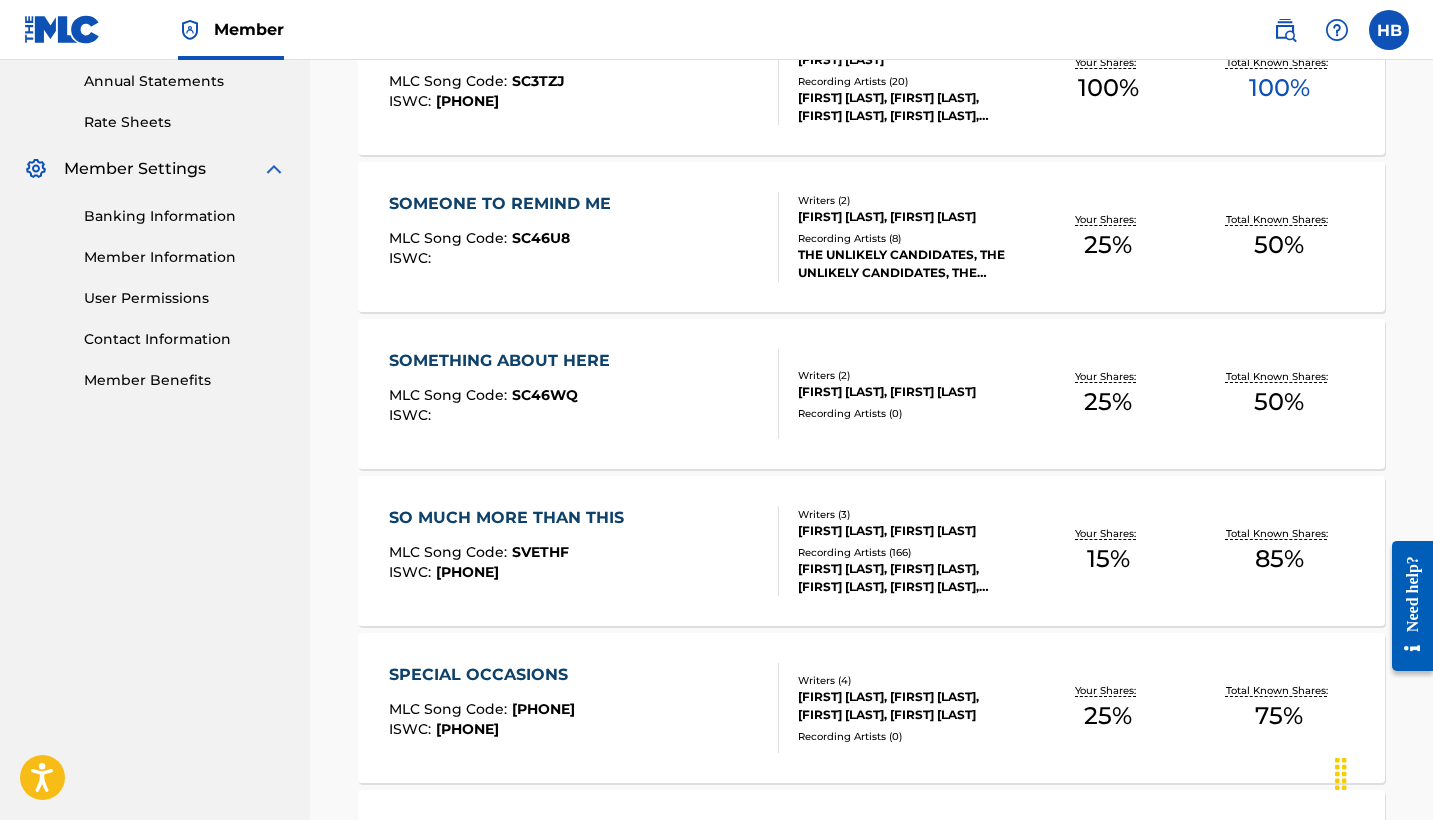 click on "SOMETHING ABOUT HERE" at bounding box center (504, 361) 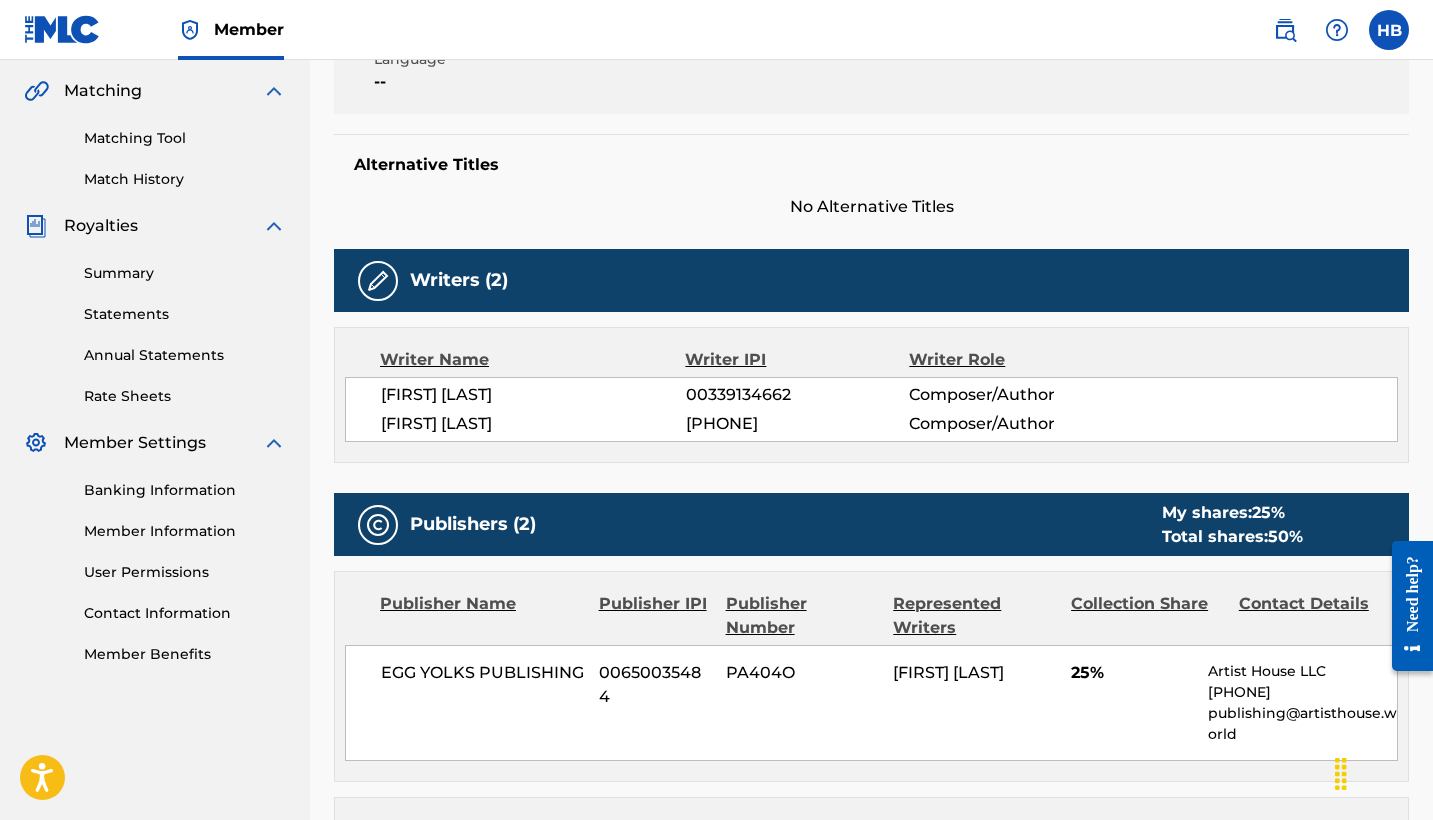 scroll, scrollTop: 339, scrollLeft: 0, axis: vertical 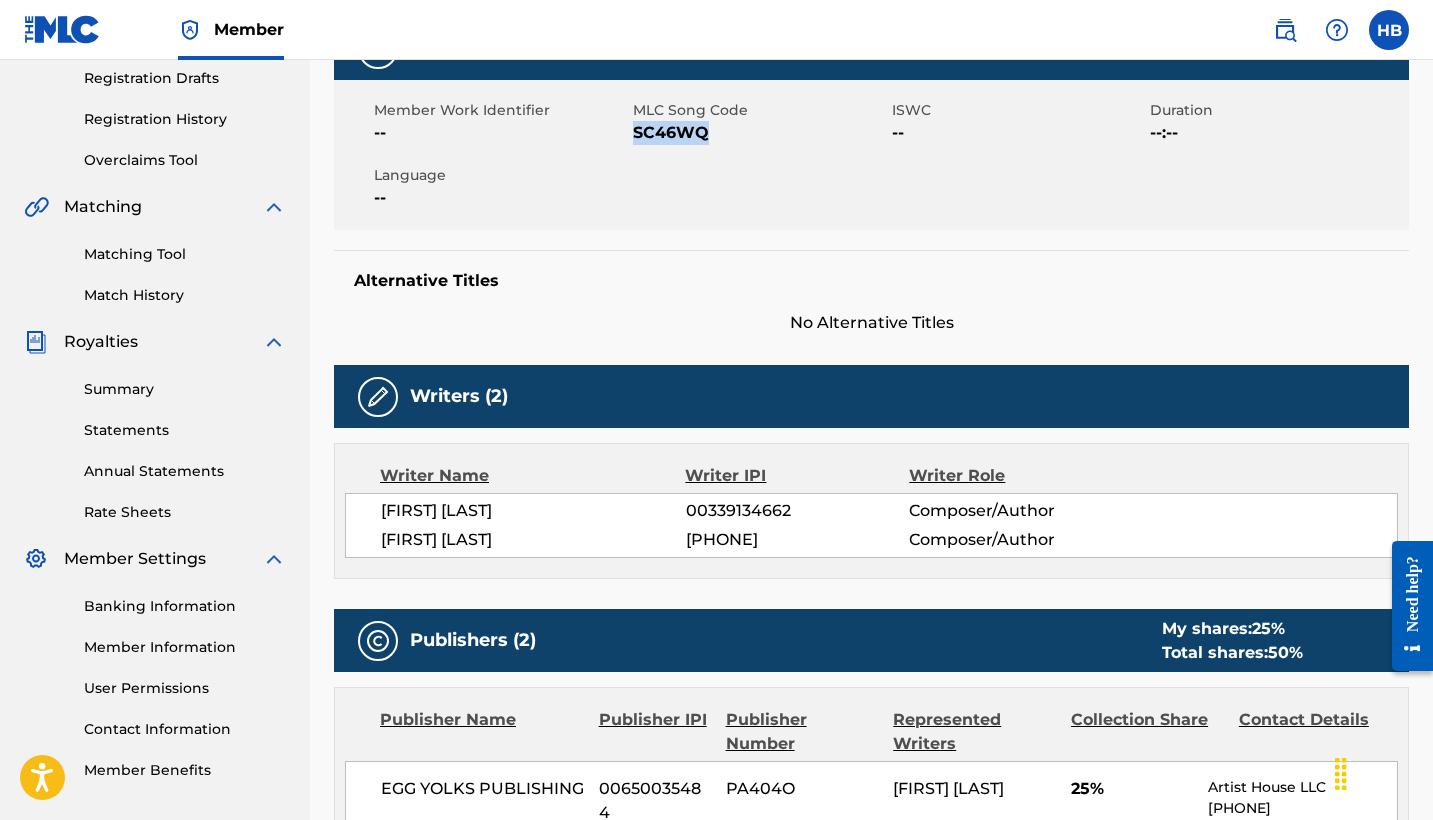drag, startPoint x: 634, startPoint y: 130, endPoint x: 710, endPoint y: 130, distance: 76 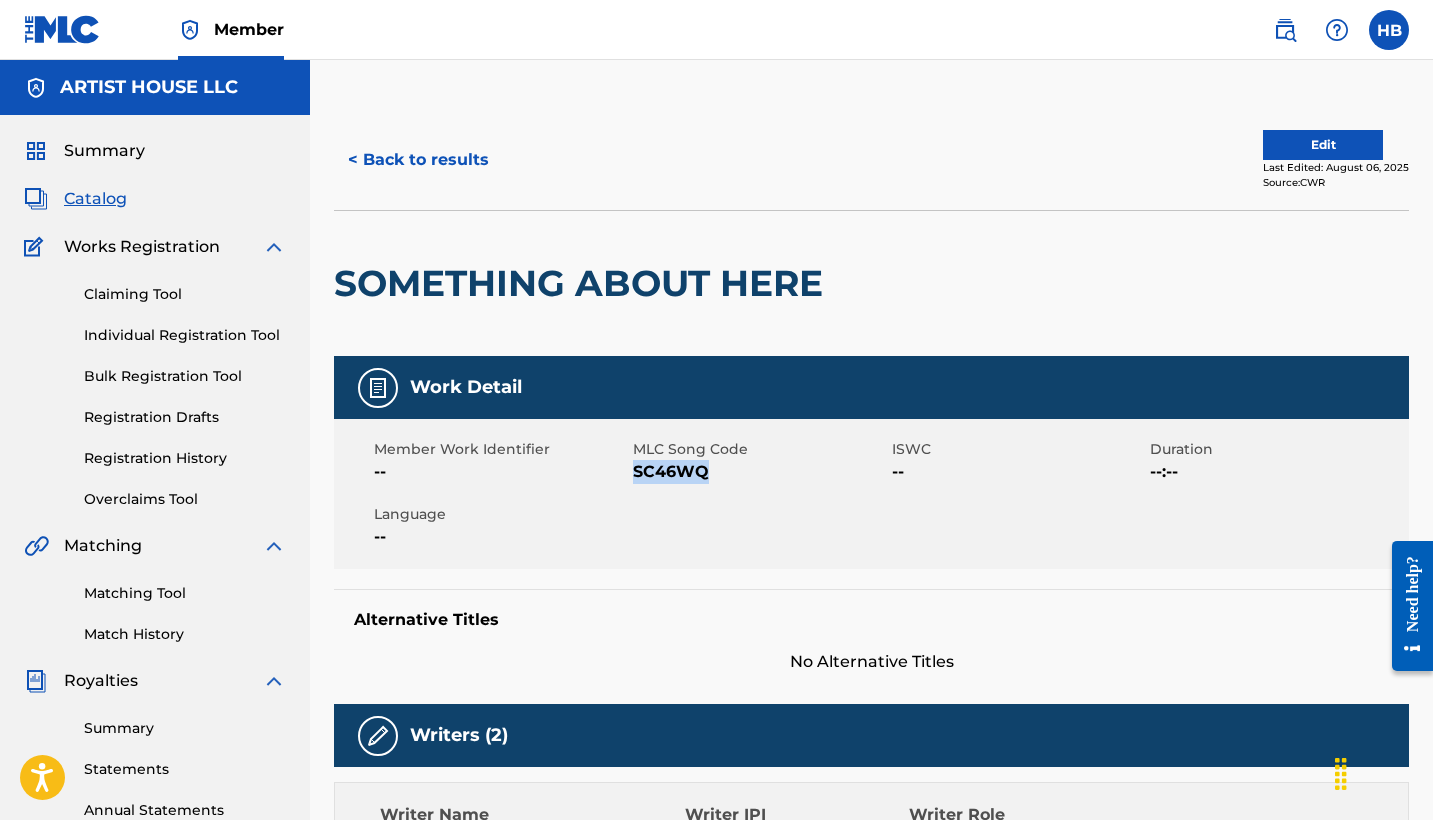 scroll, scrollTop: 0, scrollLeft: 0, axis: both 